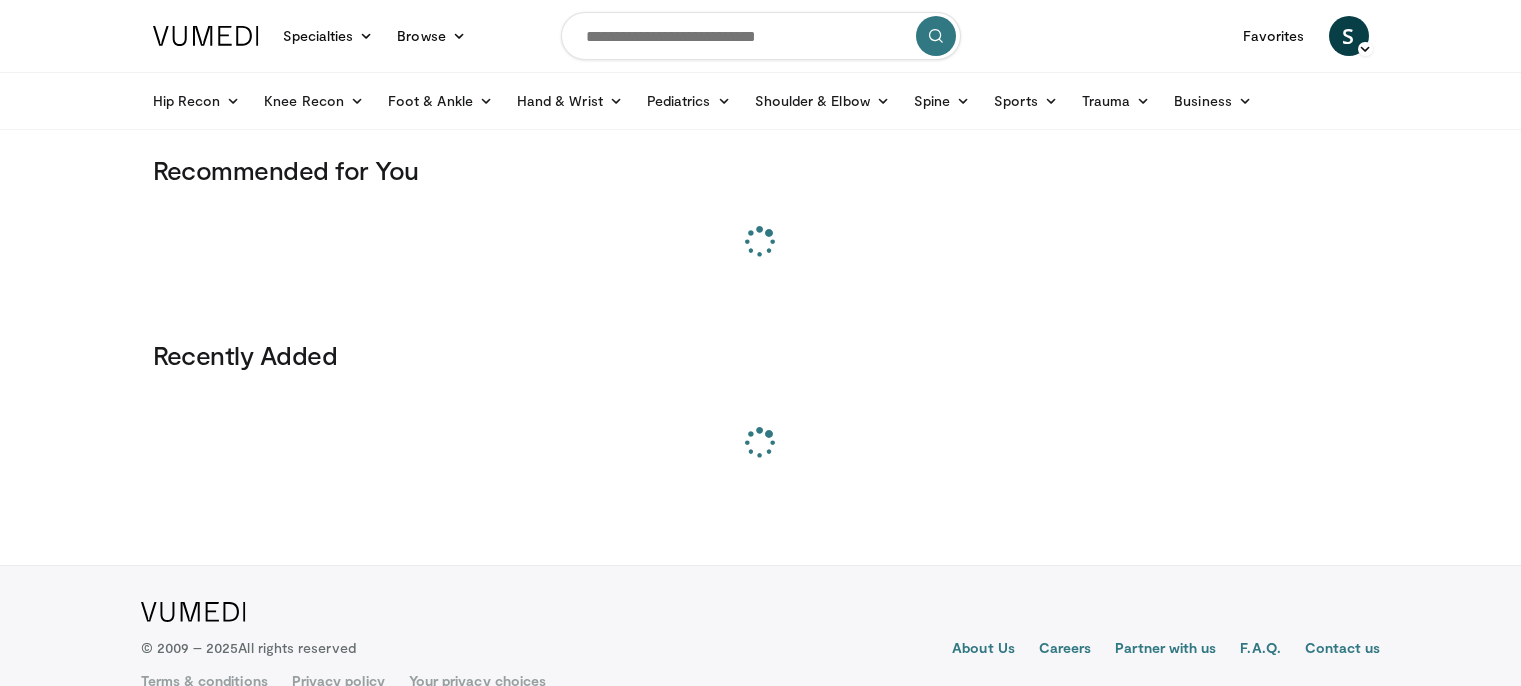 scroll, scrollTop: 0, scrollLeft: 0, axis: both 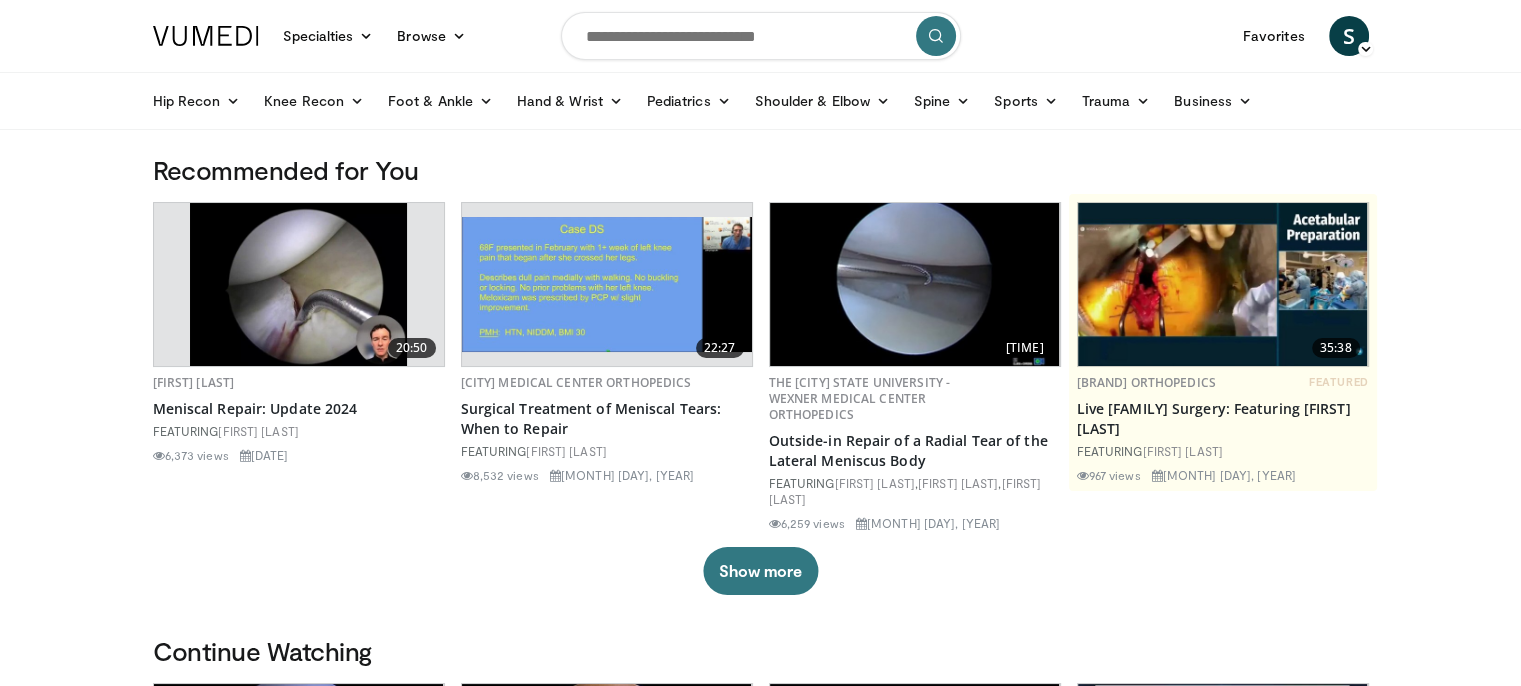 click at bounding box center [761, 36] 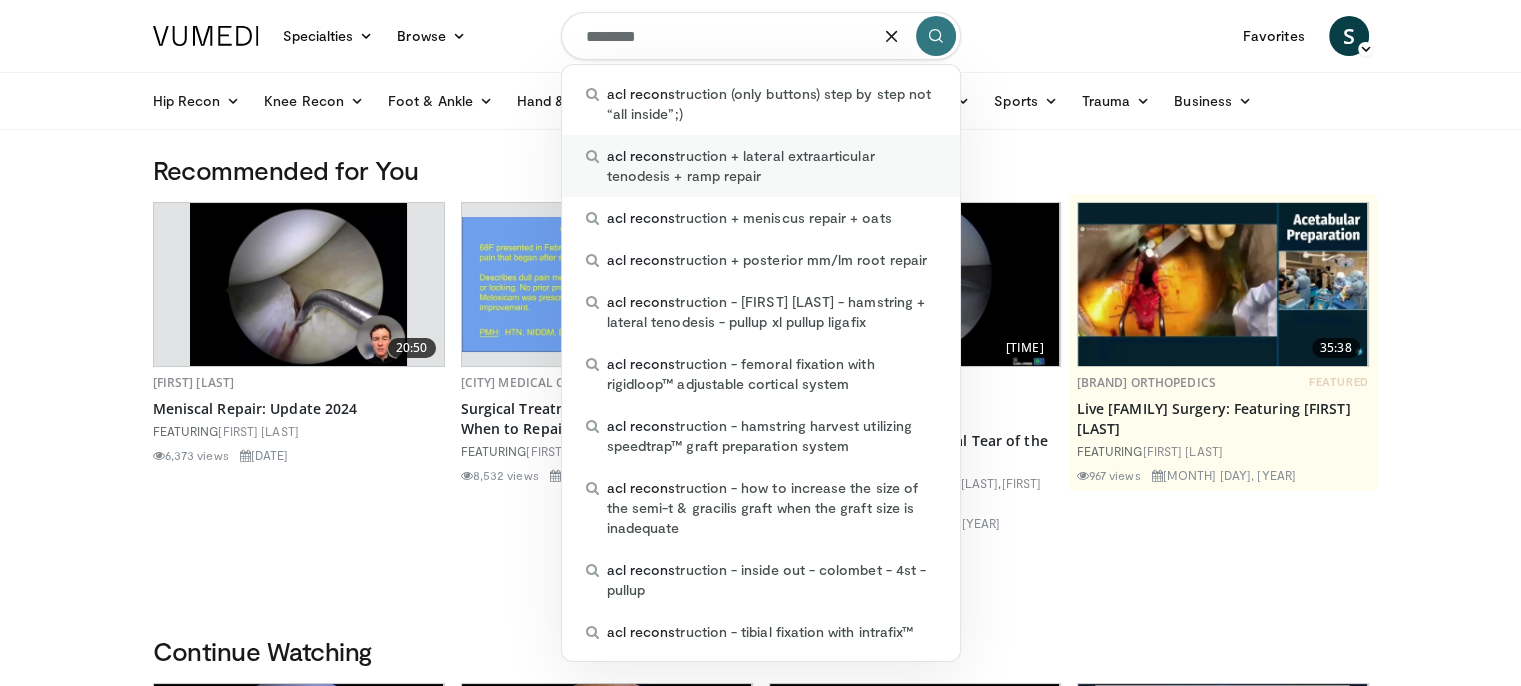 type on "********" 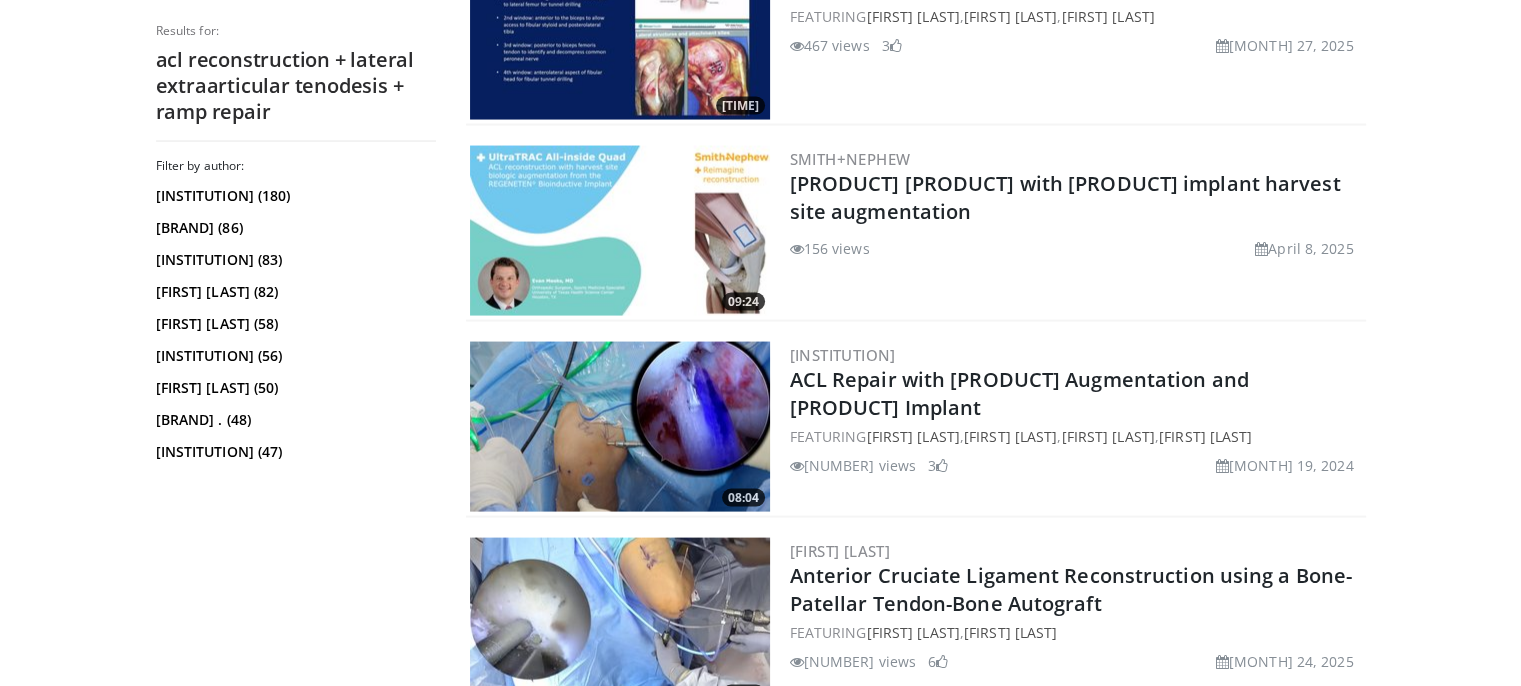 scroll, scrollTop: 4200, scrollLeft: 0, axis: vertical 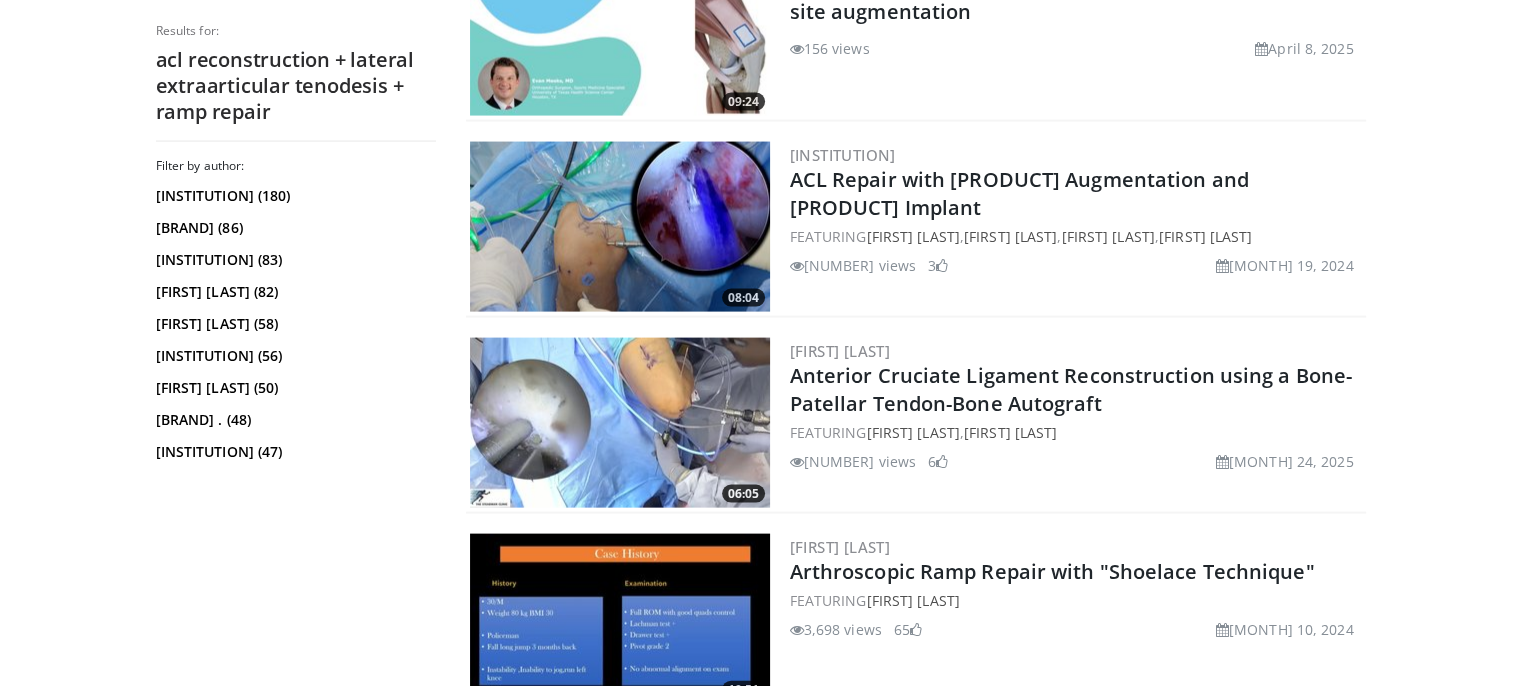 click at bounding box center (620, 423) 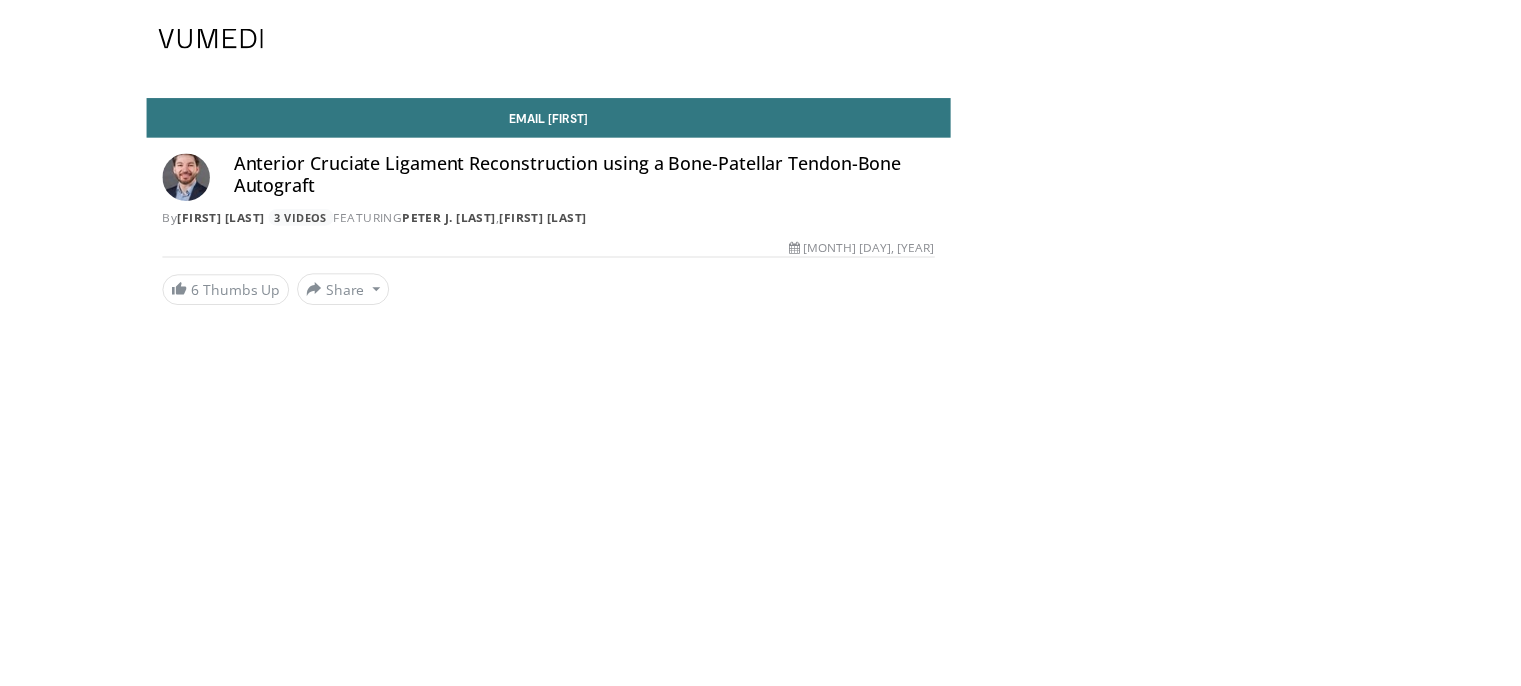 scroll, scrollTop: 0, scrollLeft: 0, axis: both 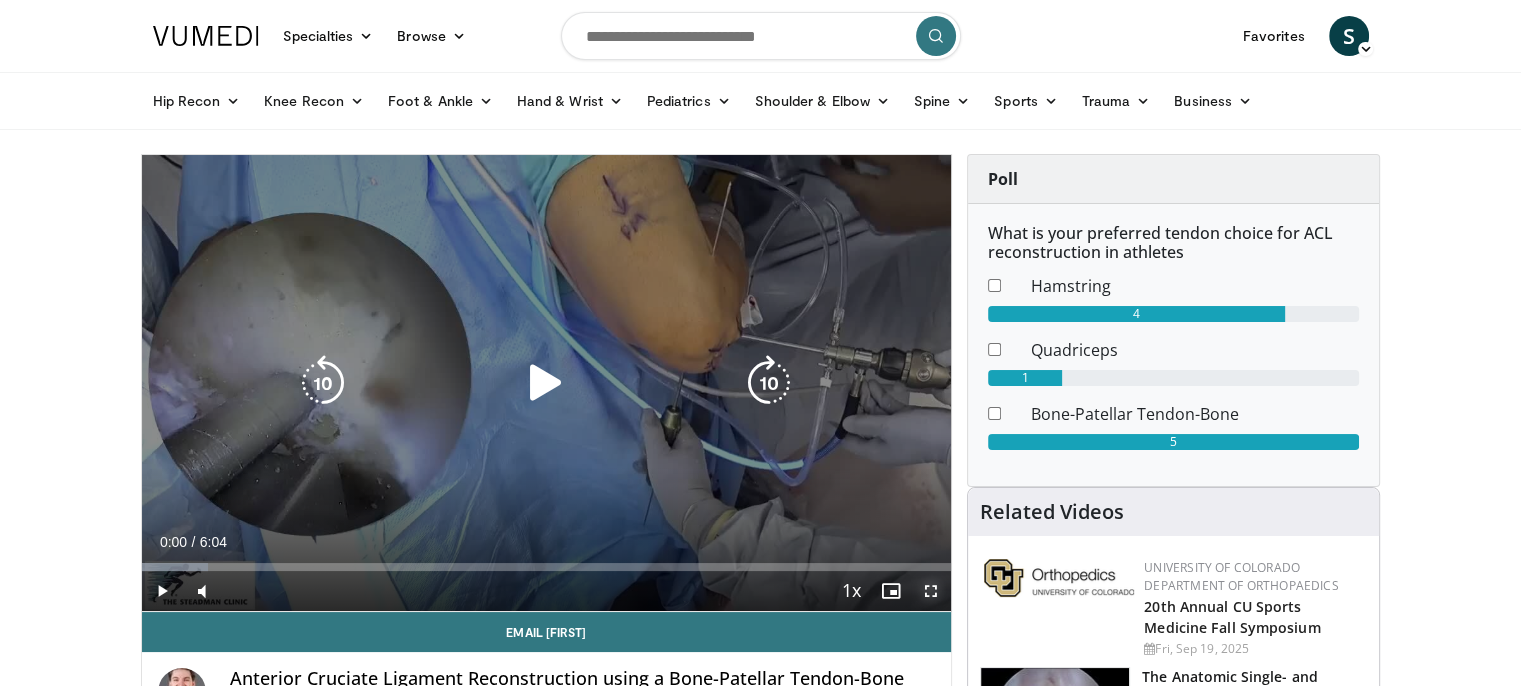 drag, startPoint x: 932, startPoint y: 597, endPoint x: 905, endPoint y: 730, distance: 135.71294 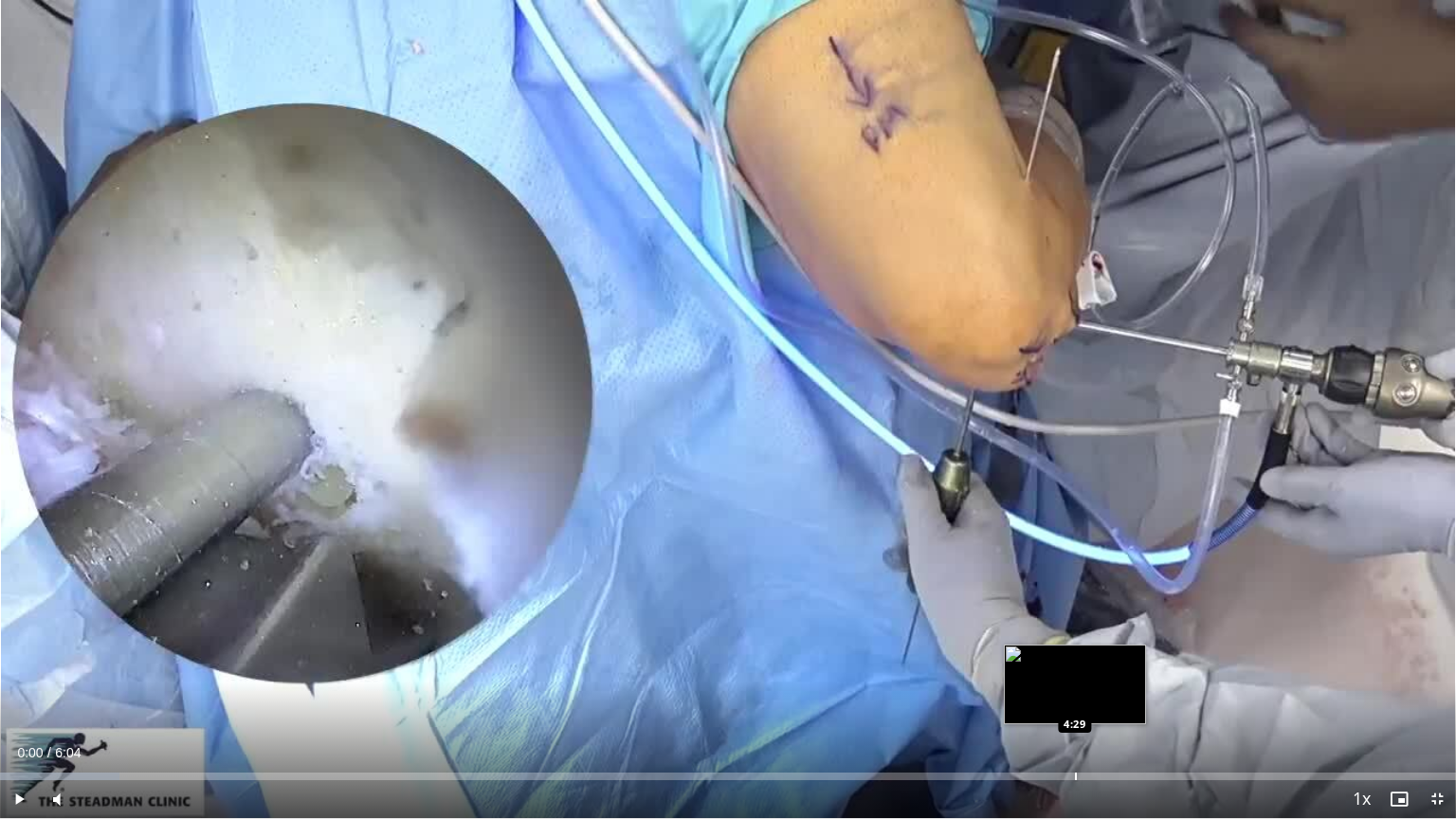 click on "Loaded :  8.23% 0:00 4:29" at bounding box center [728, 771] 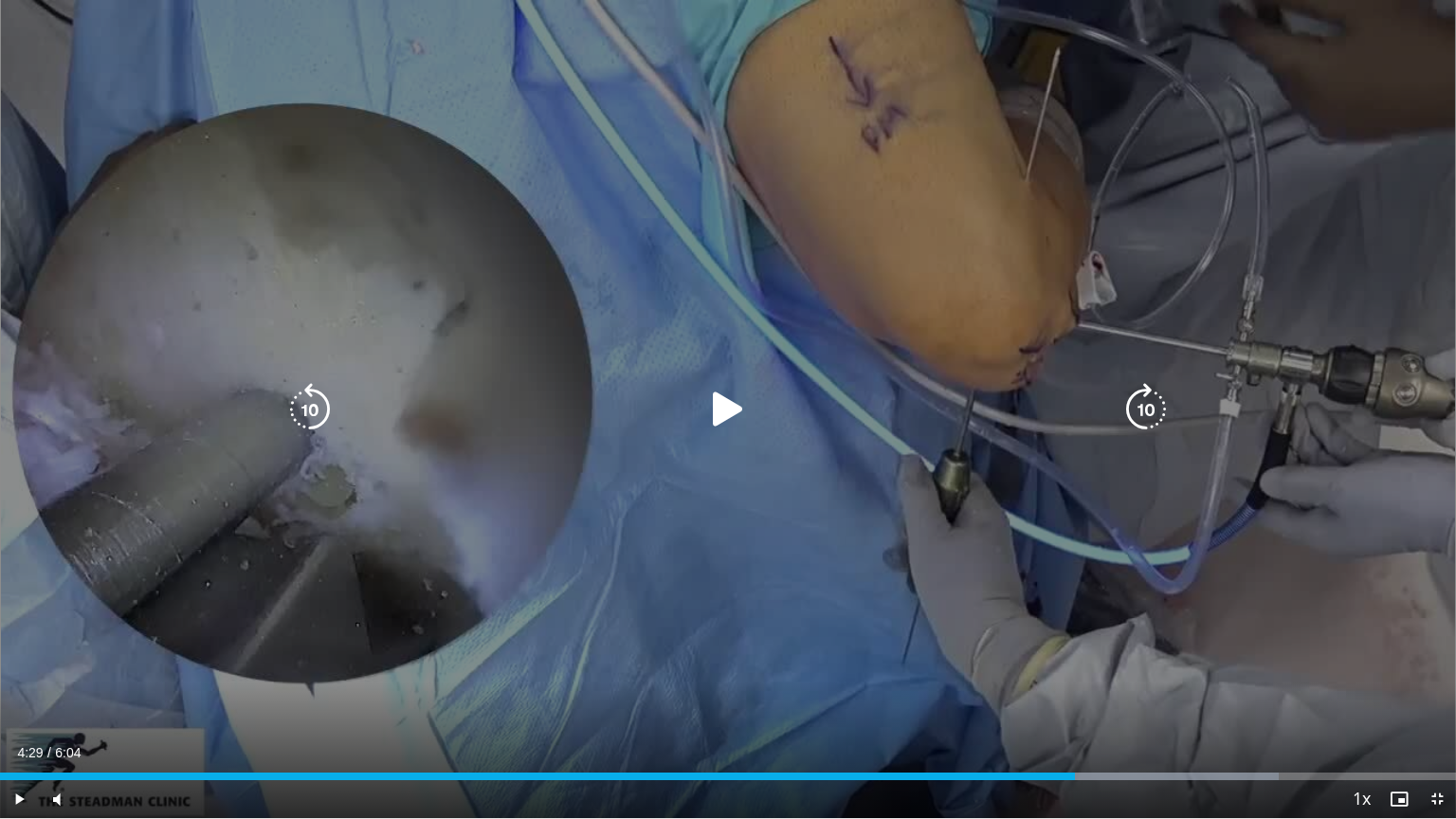 click at bounding box center [728, 410] 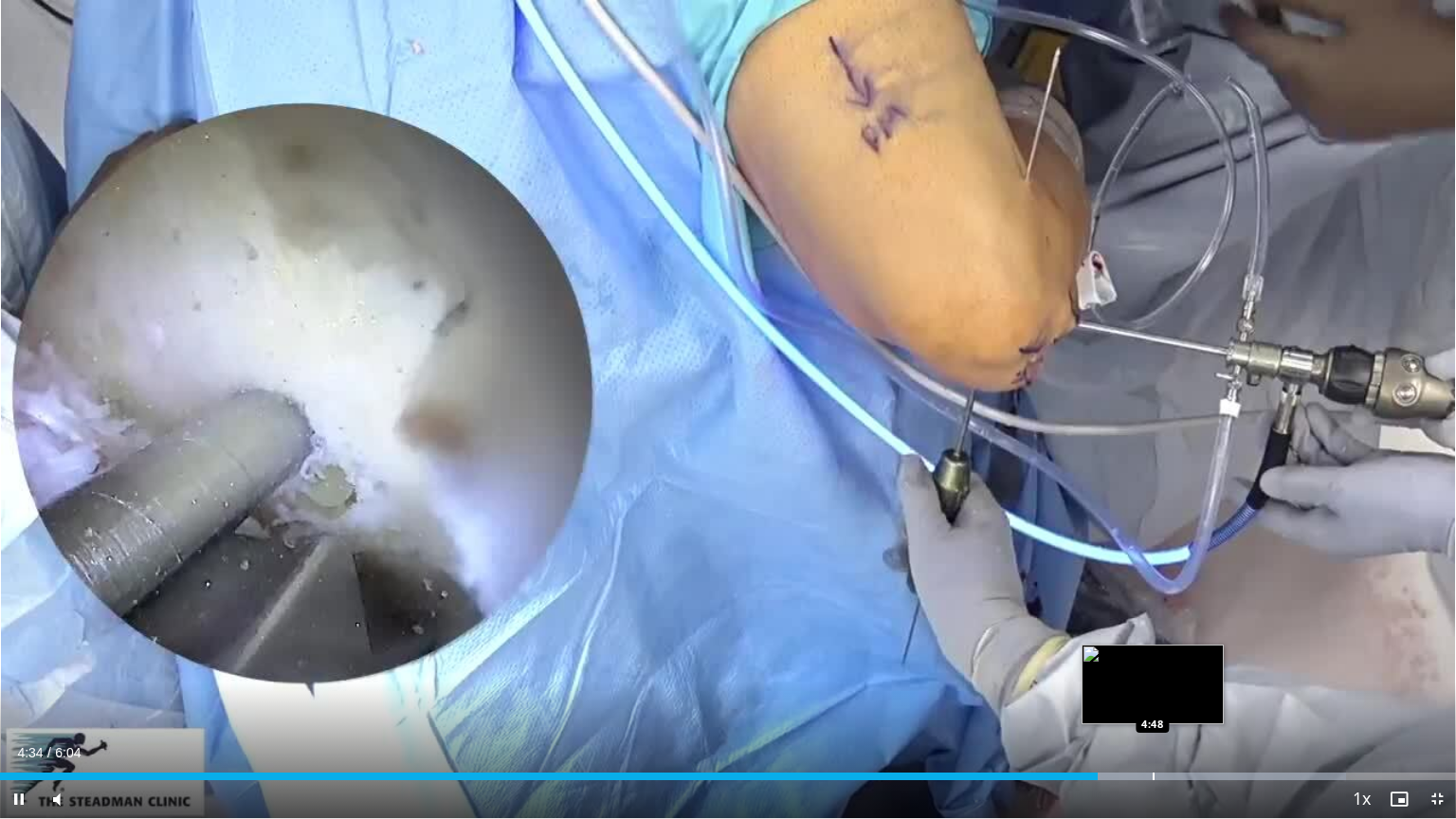 click on "Loaded :  92.43% 4:34 4:48" at bounding box center [728, 771] 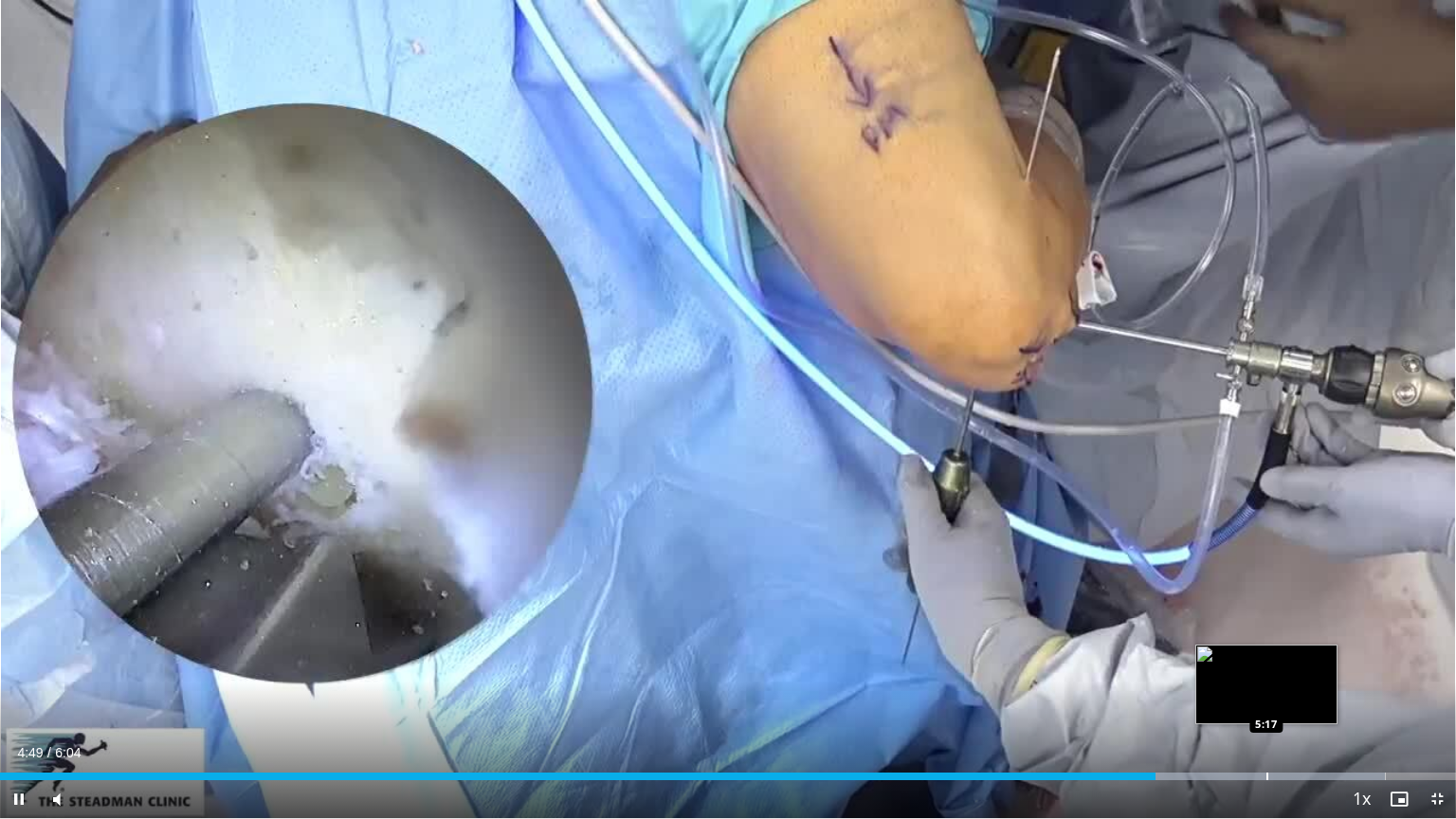 click at bounding box center [1267, 776] 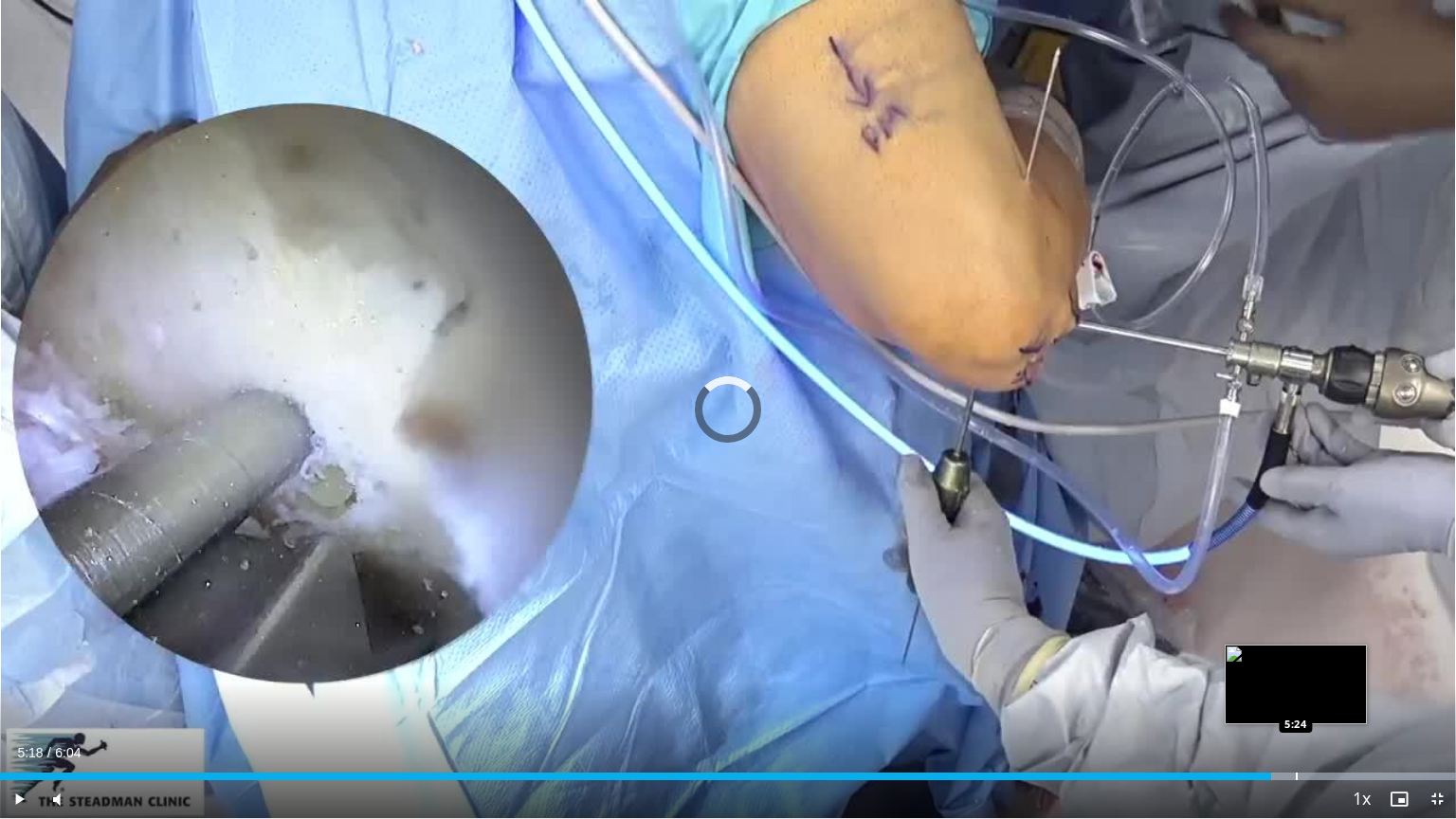click at bounding box center (1297, 776) 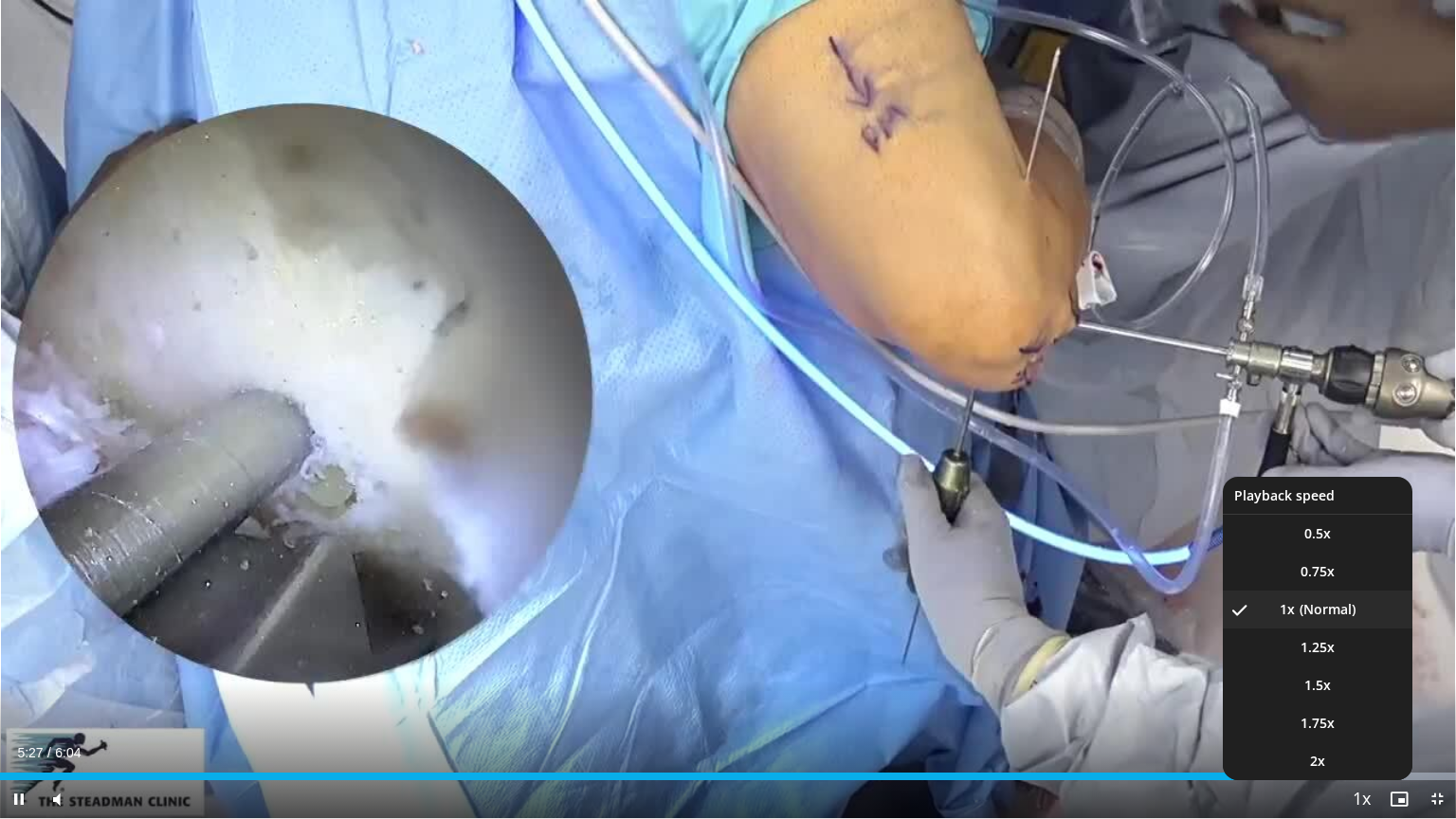 click at bounding box center [1361, 800] 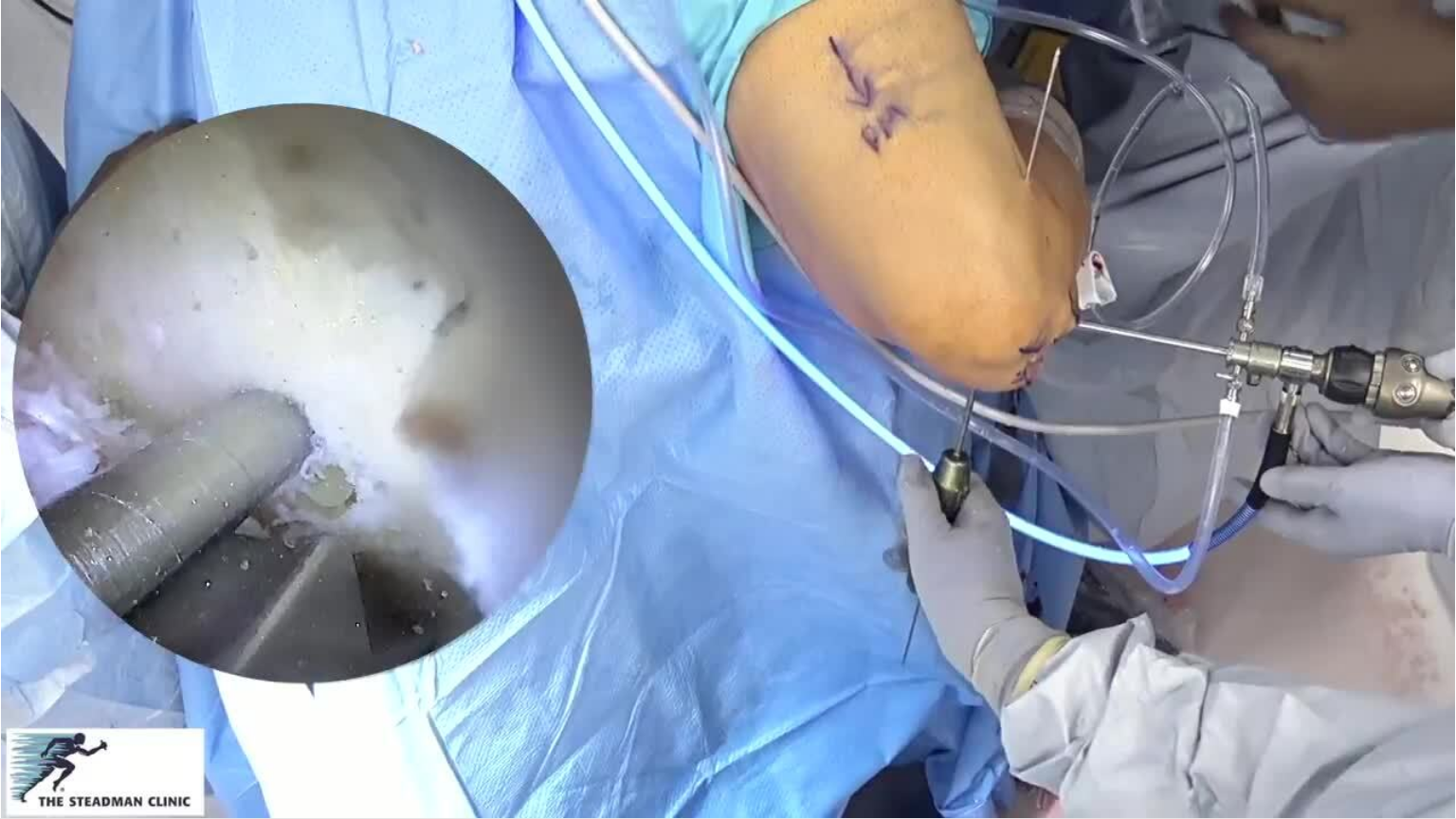 click on "10 seconds
Tap to unmute" at bounding box center [728, 409] 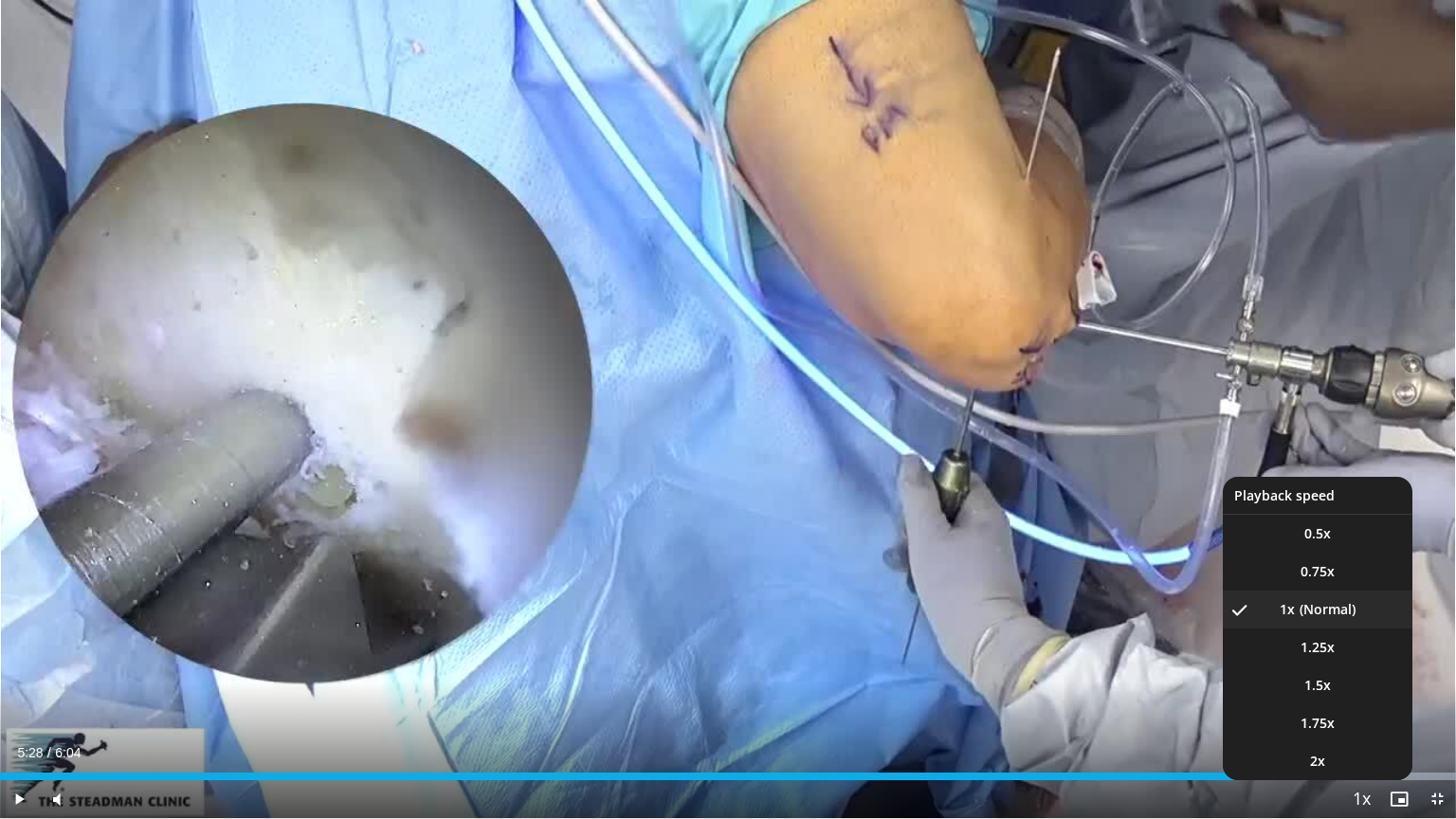 click on "1x , selected" at bounding box center (1318, 610) 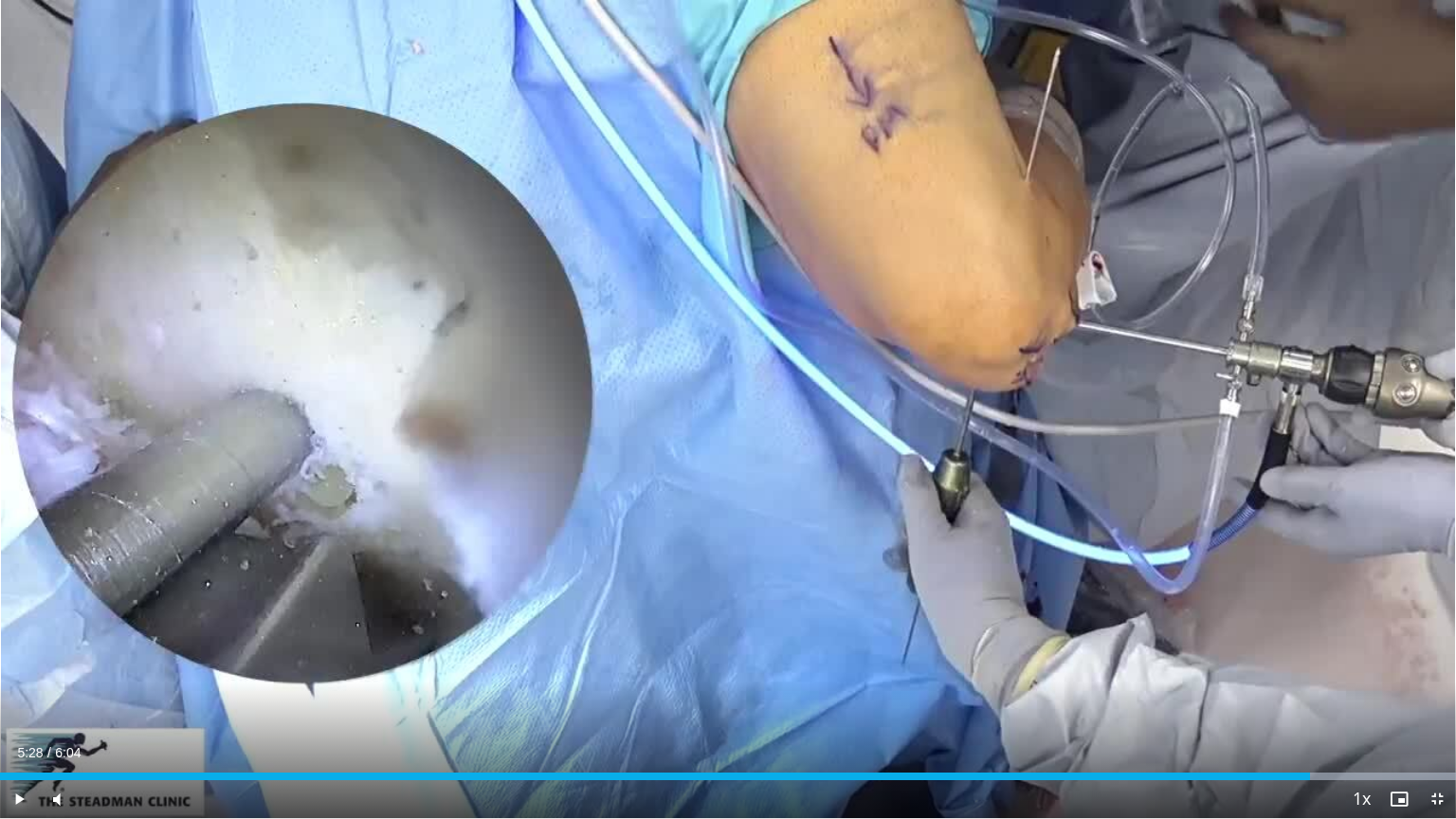 click at bounding box center (19, 799) 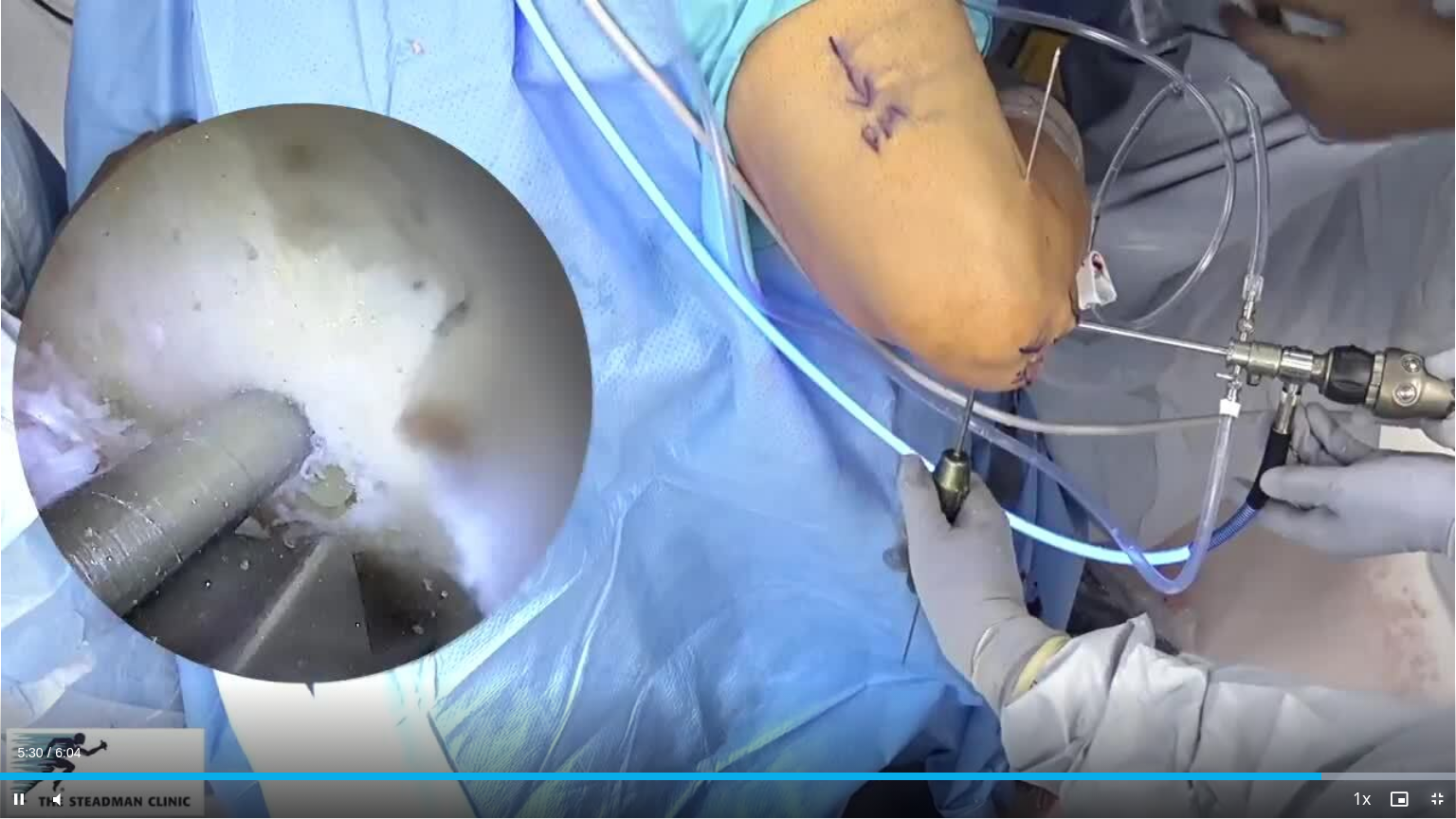 click at bounding box center (1437, 799) 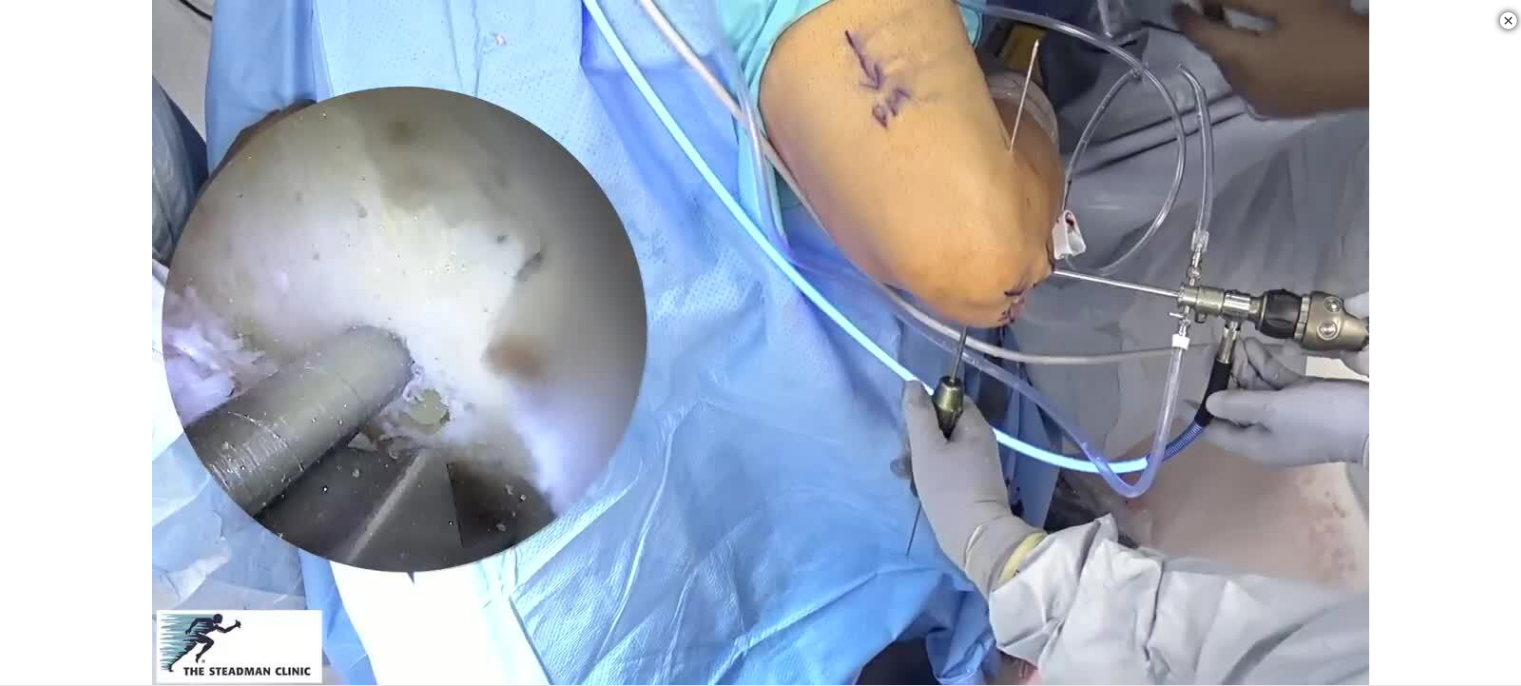 scroll, scrollTop: 800, scrollLeft: 0, axis: vertical 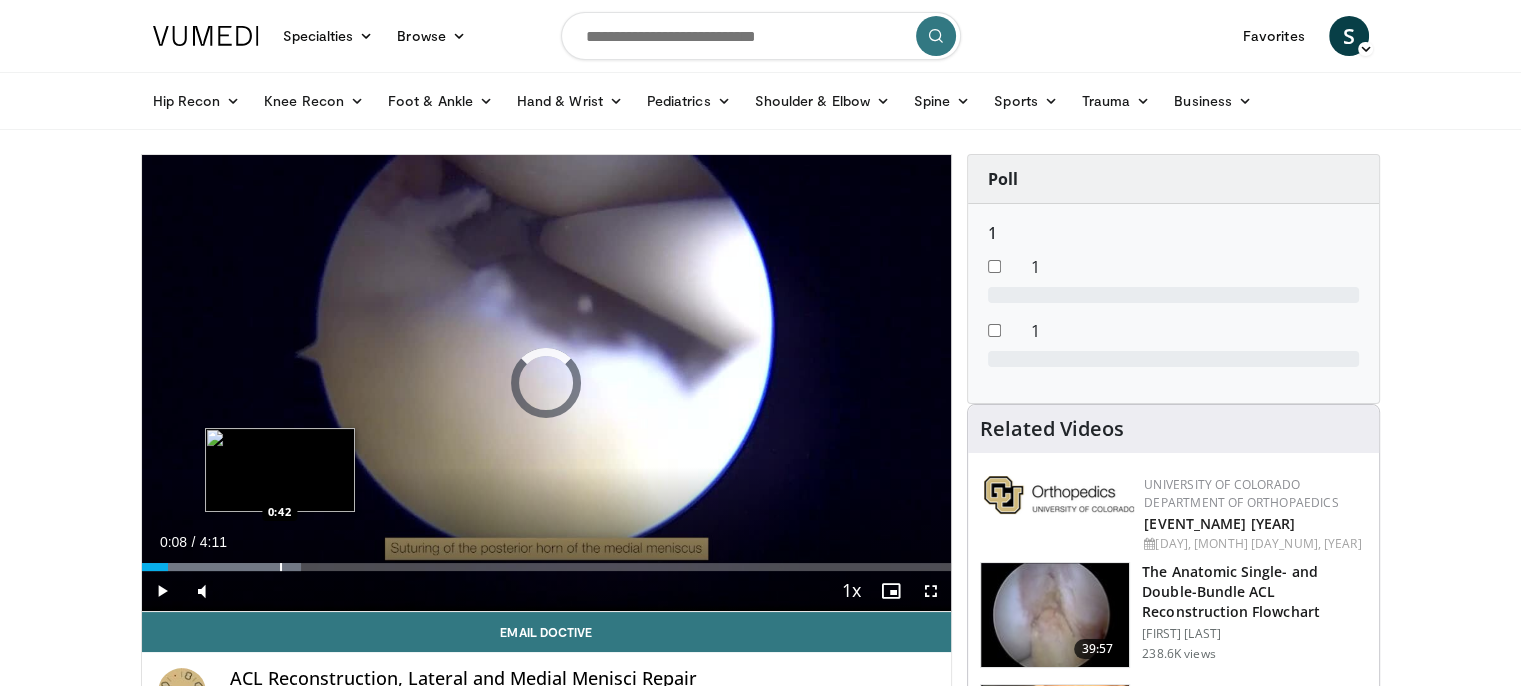 click on "Loaded :  19.68% 0:08 0:42" at bounding box center [547, 561] 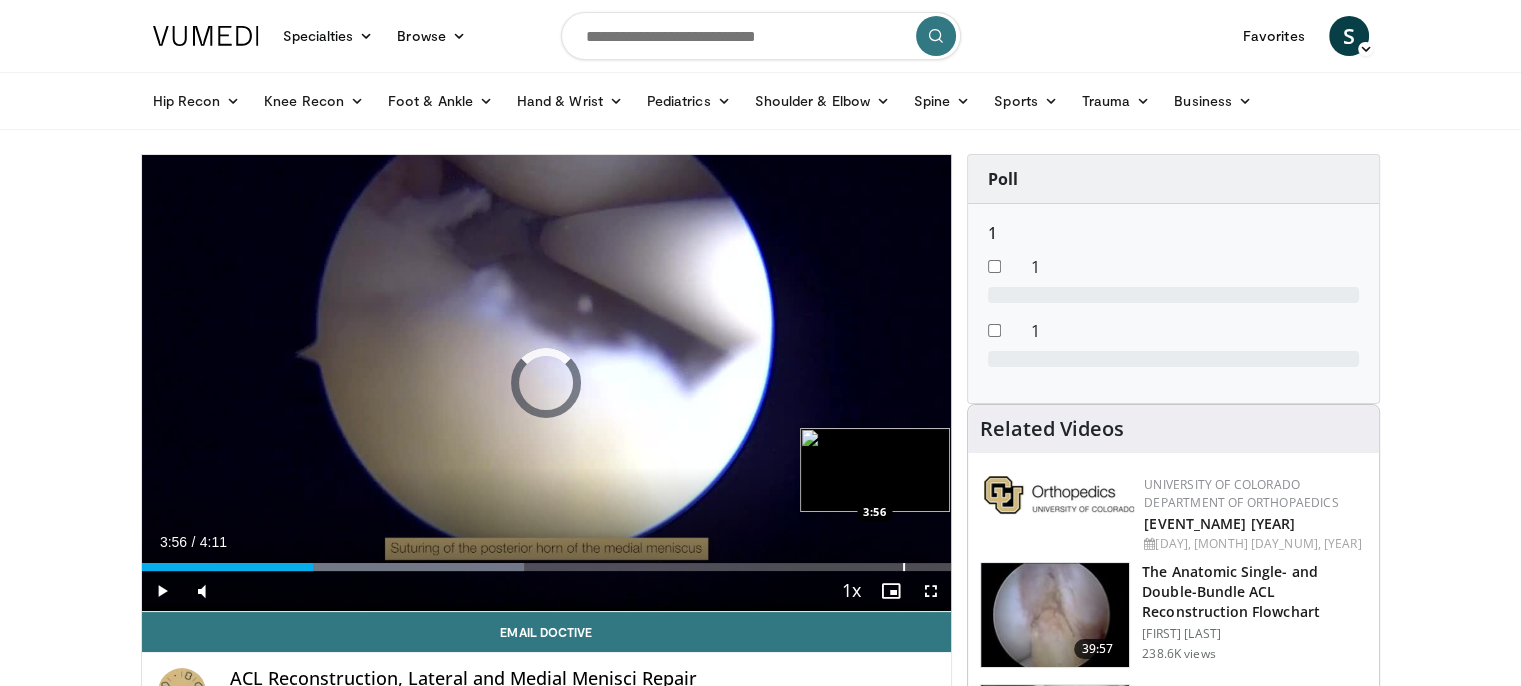 click at bounding box center (904, 567) 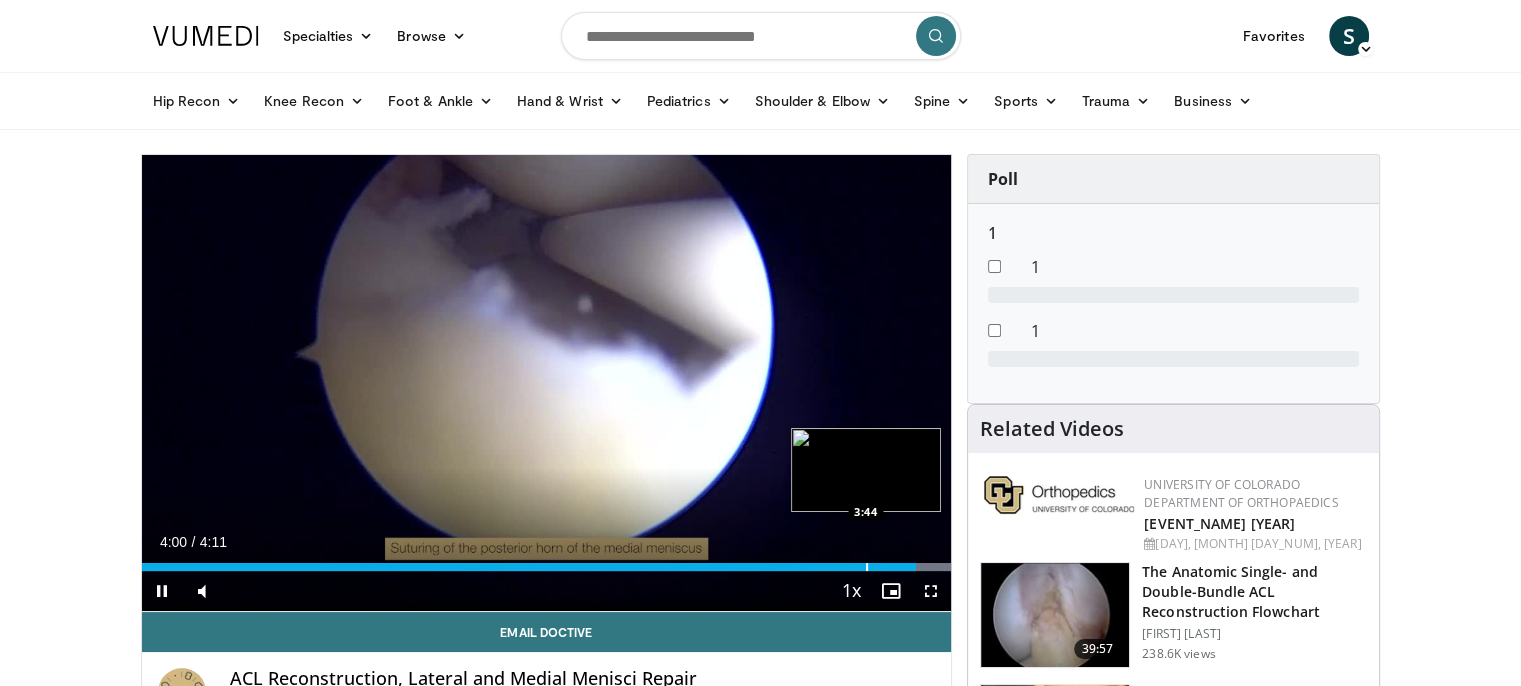 click on "4:00" at bounding box center [529, 567] 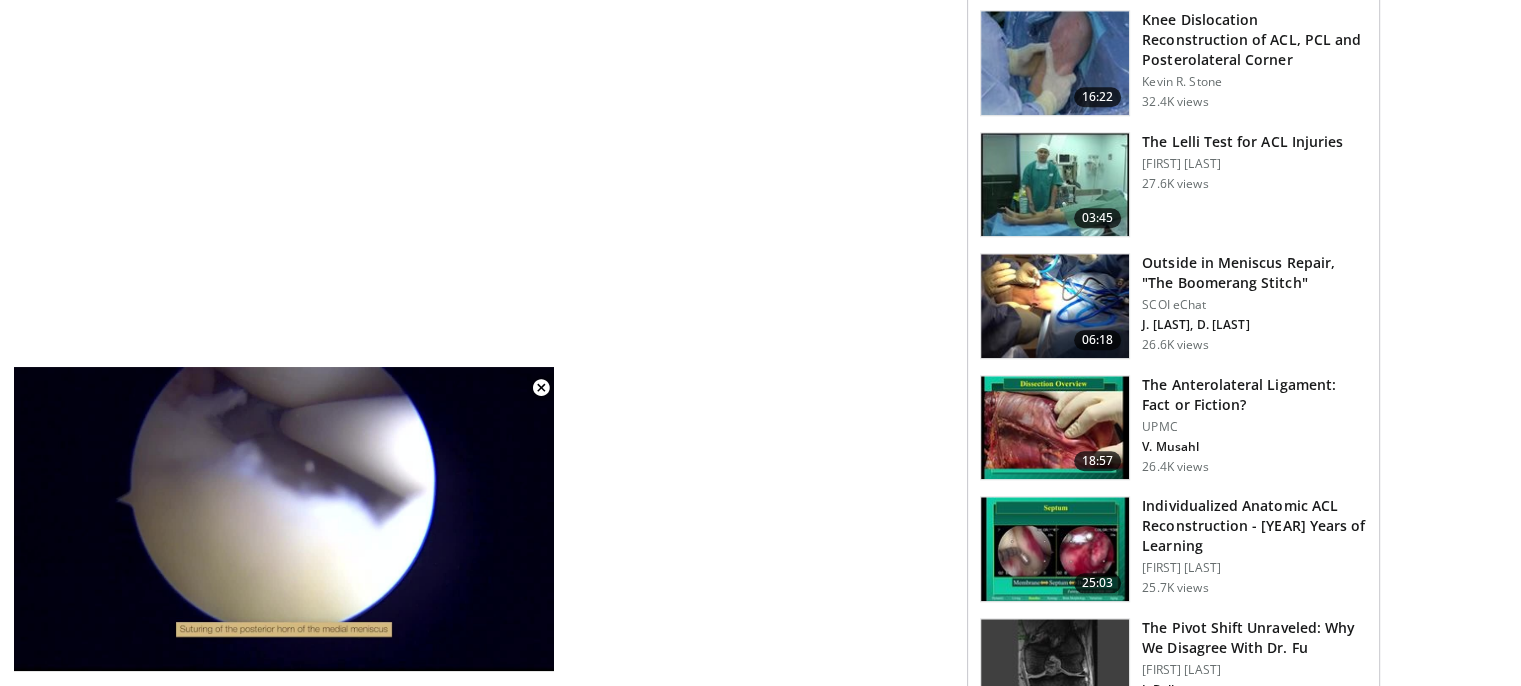 scroll, scrollTop: 1197, scrollLeft: 0, axis: vertical 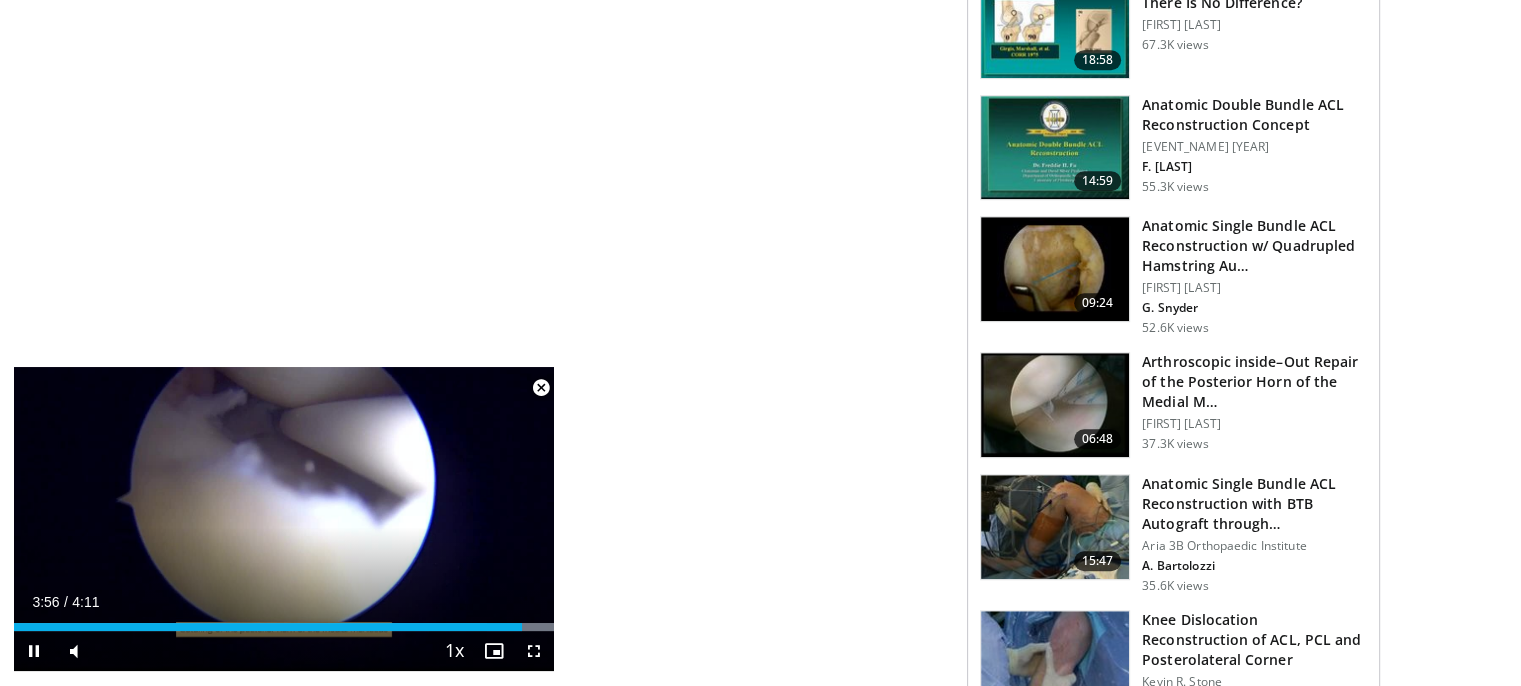click at bounding box center [541, 388] 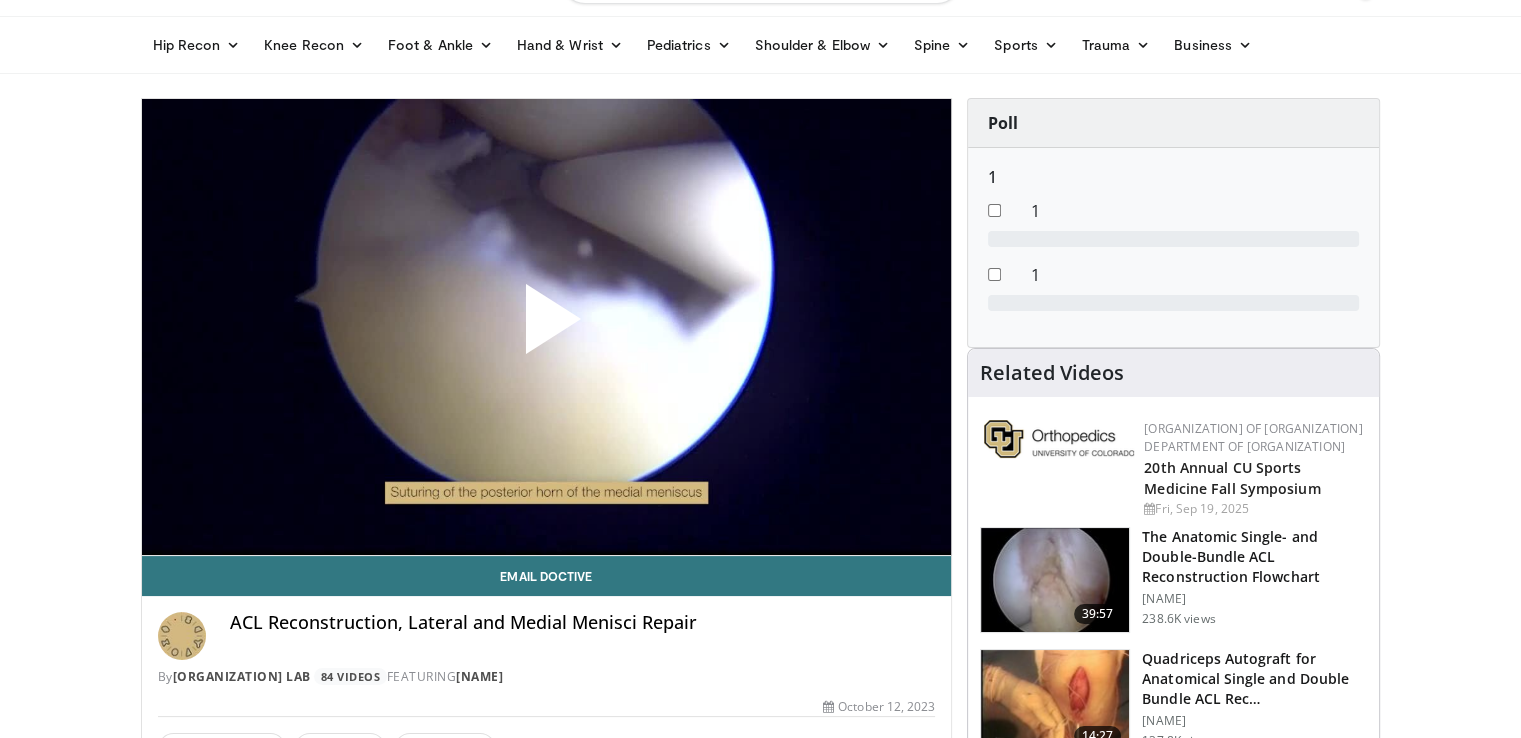 scroll, scrollTop: 0, scrollLeft: 0, axis: both 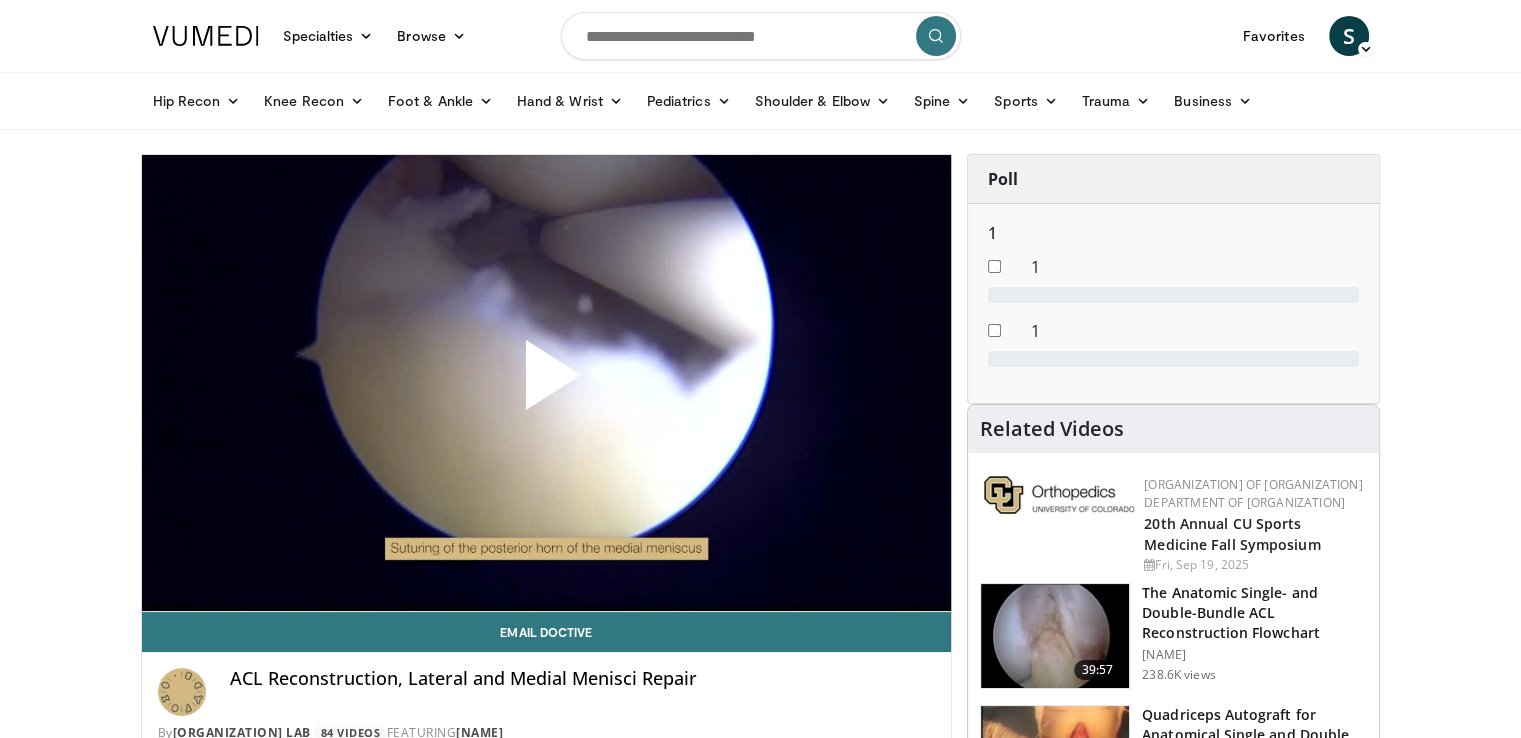 click at bounding box center [761, 36] 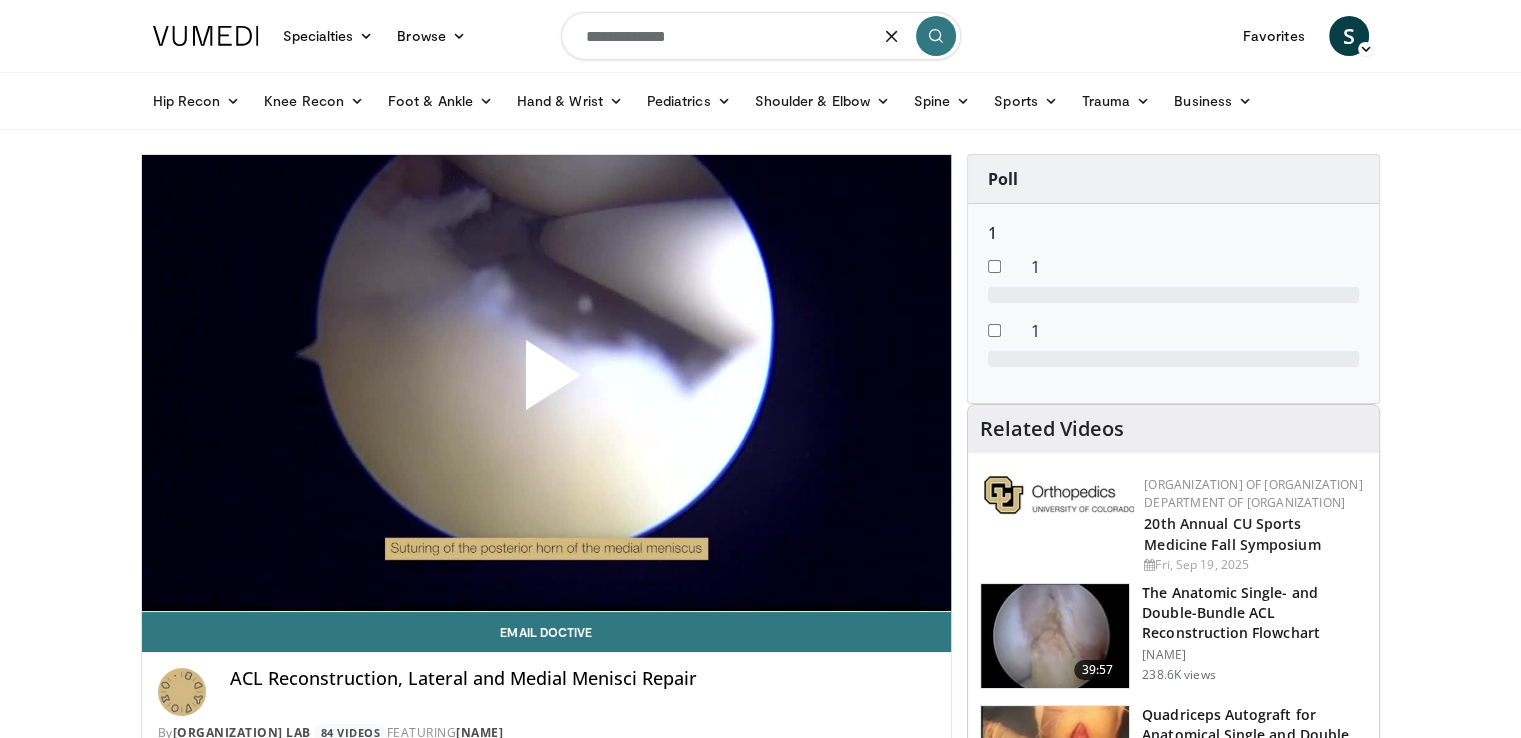 type on "**********" 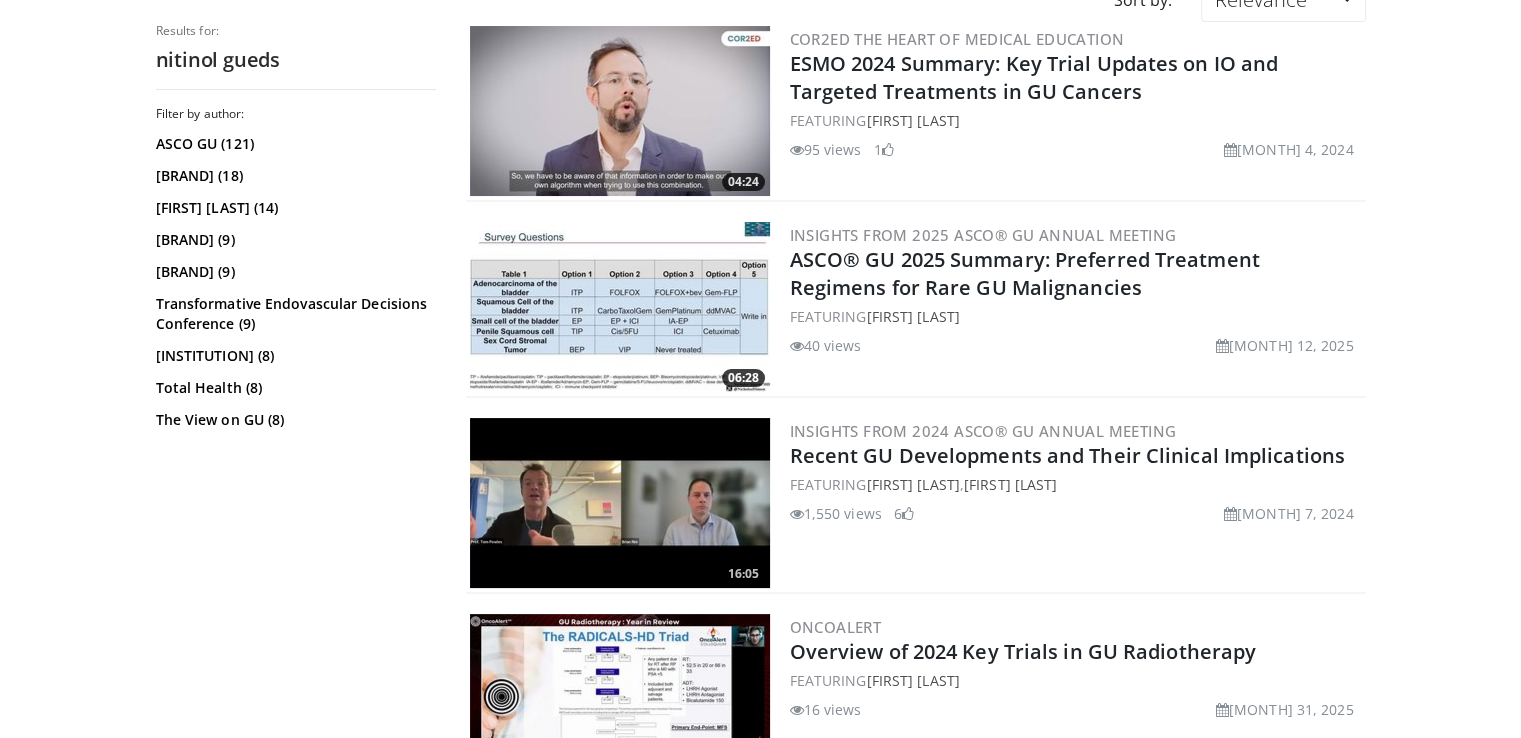 scroll, scrollTop: 0, scrollLeft: 0, axis: both 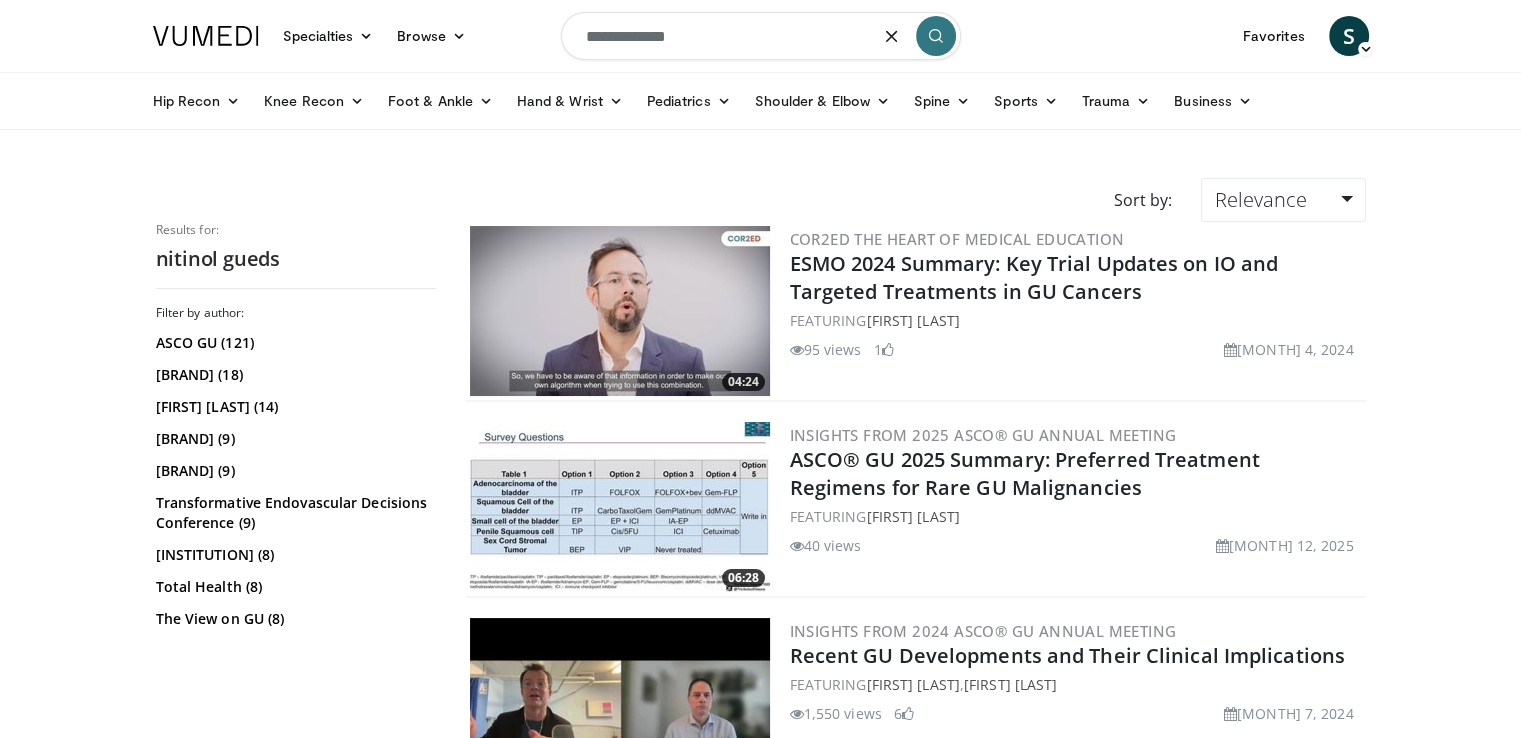 drag, startPoint x: 700, startPoint y: 32, endPoint x: 532, endPoint y: 22, distance: 168.29736 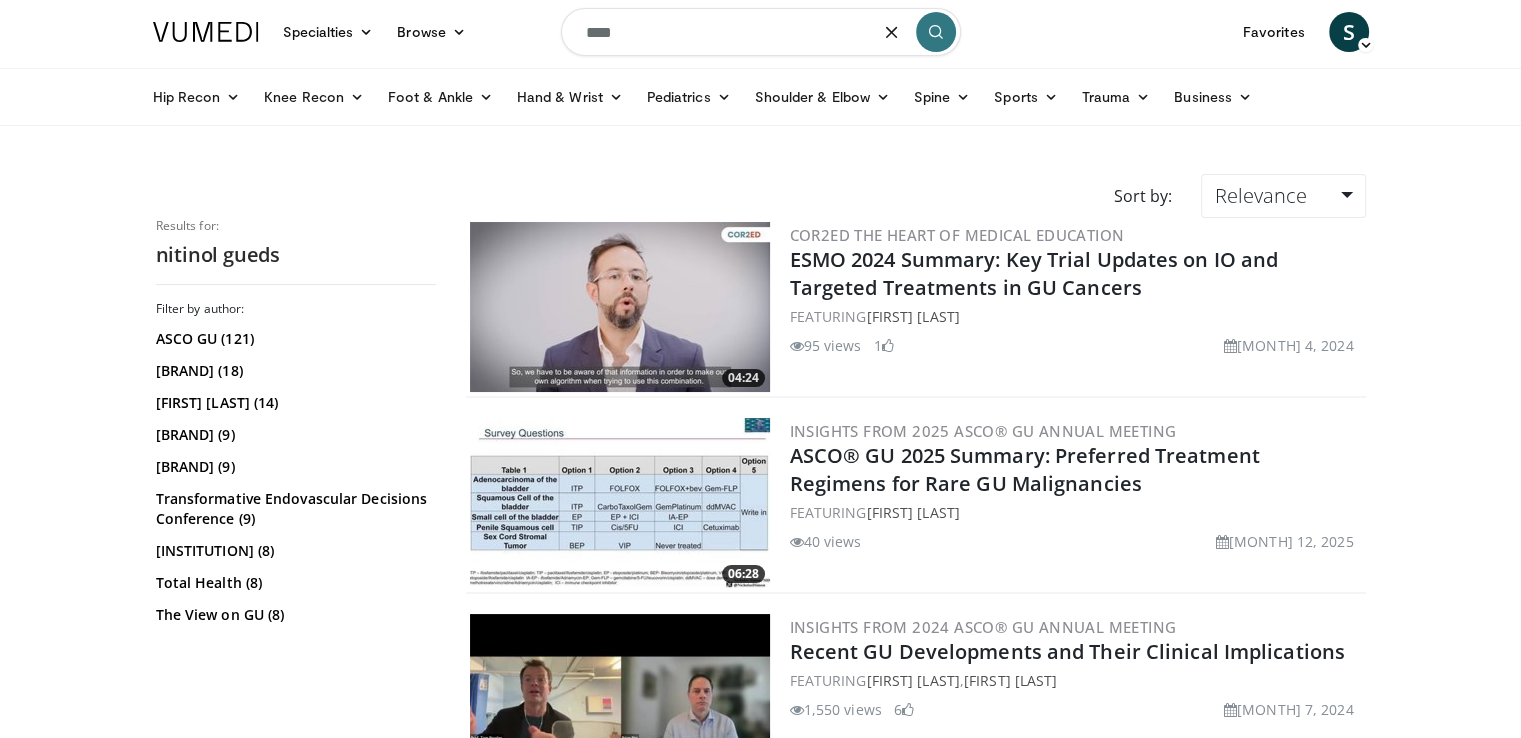 scroll, scrollTop: 0, scrollLeft: 0, axis: both 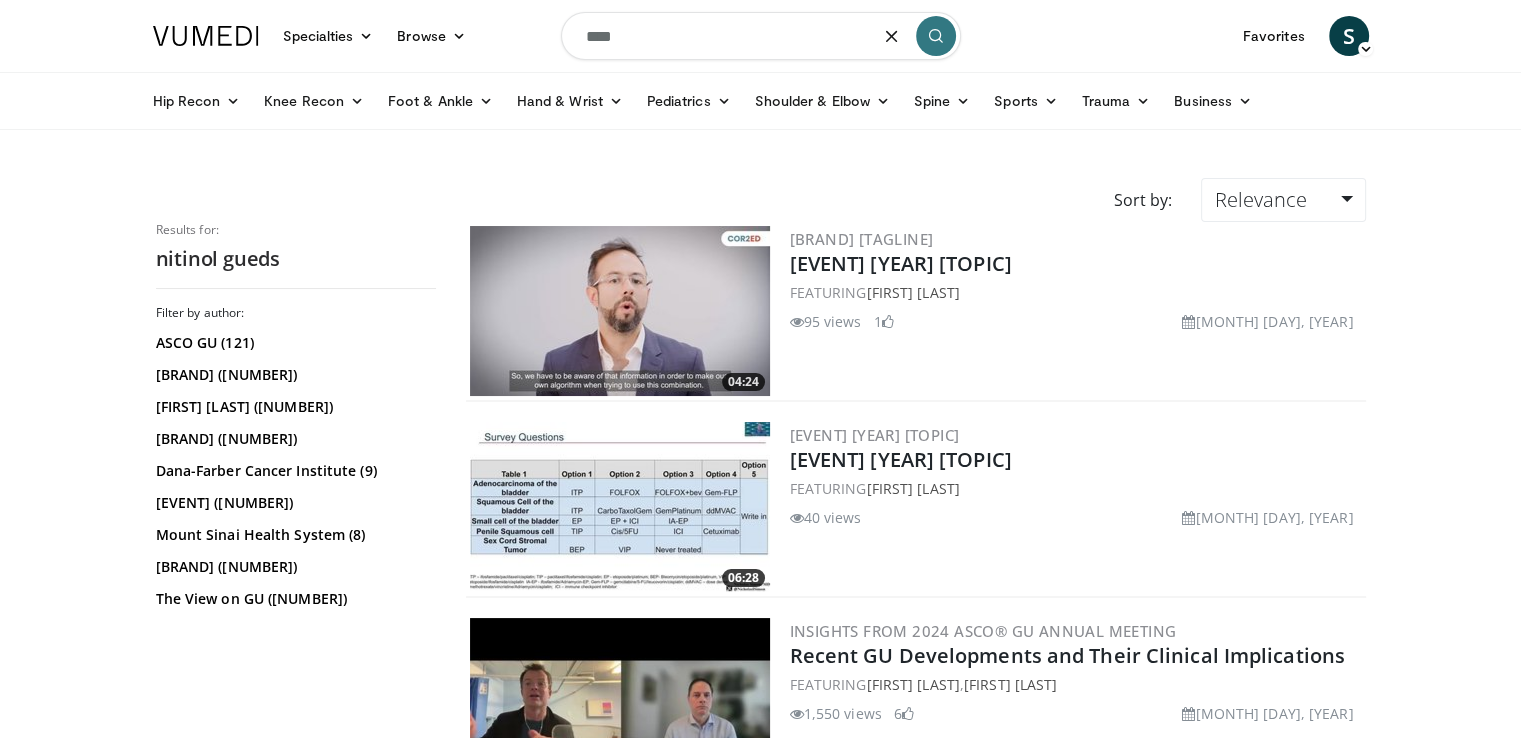 type on "****" 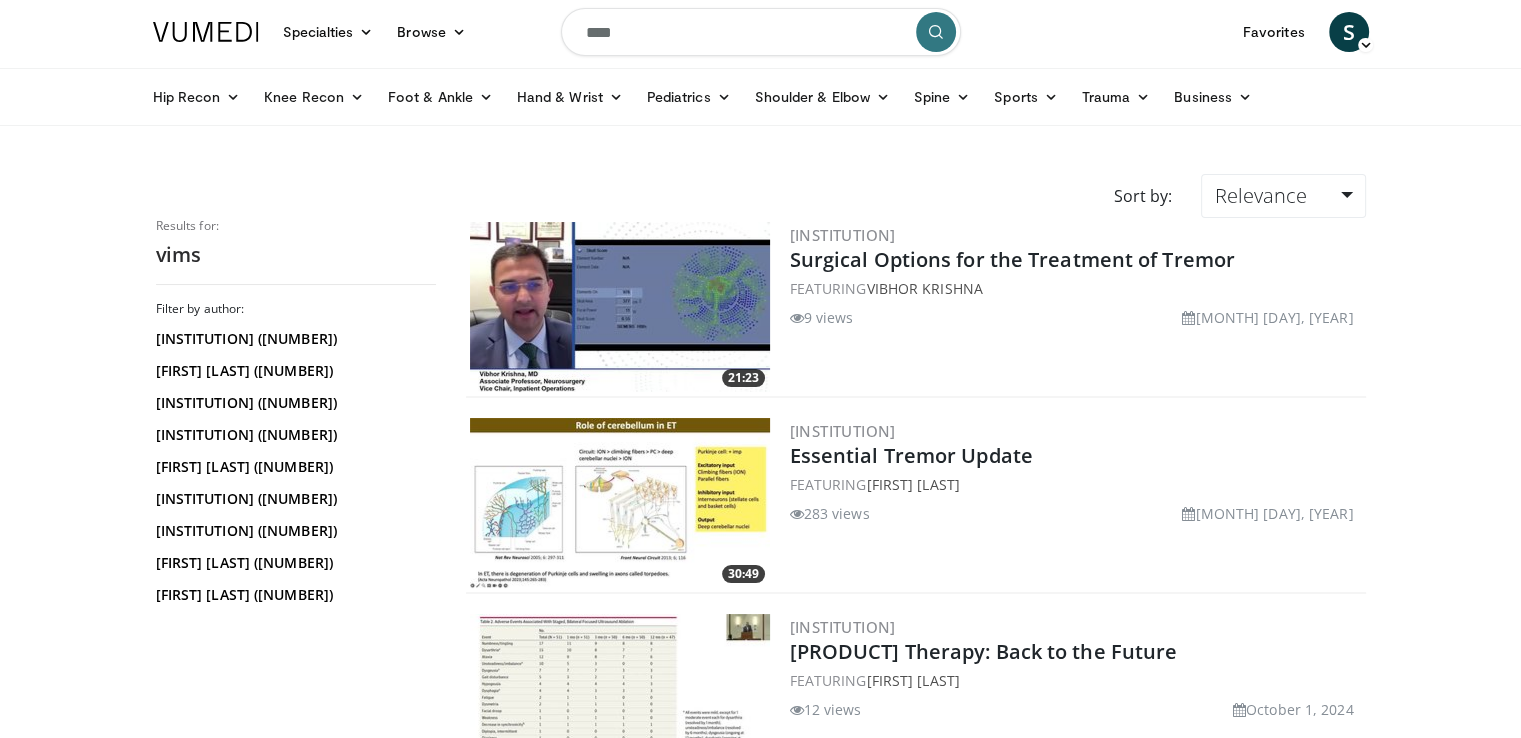 scroll, scrollTop: 0, scrollLeft: 0, axis: both 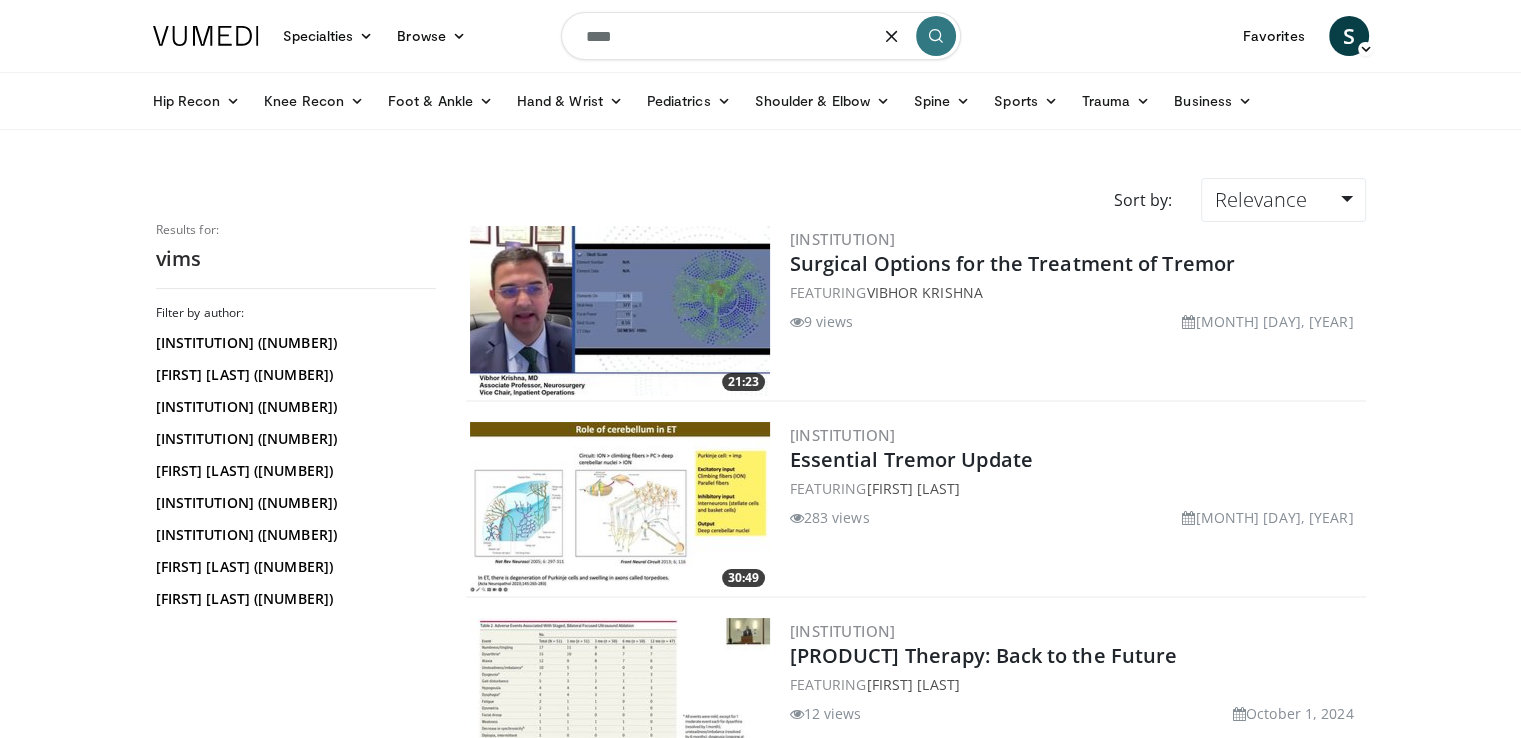 drag, startPoint x: 676, startPoint y: 41, endPoint x: 569, endPoint y: 45, distance: 107.07474 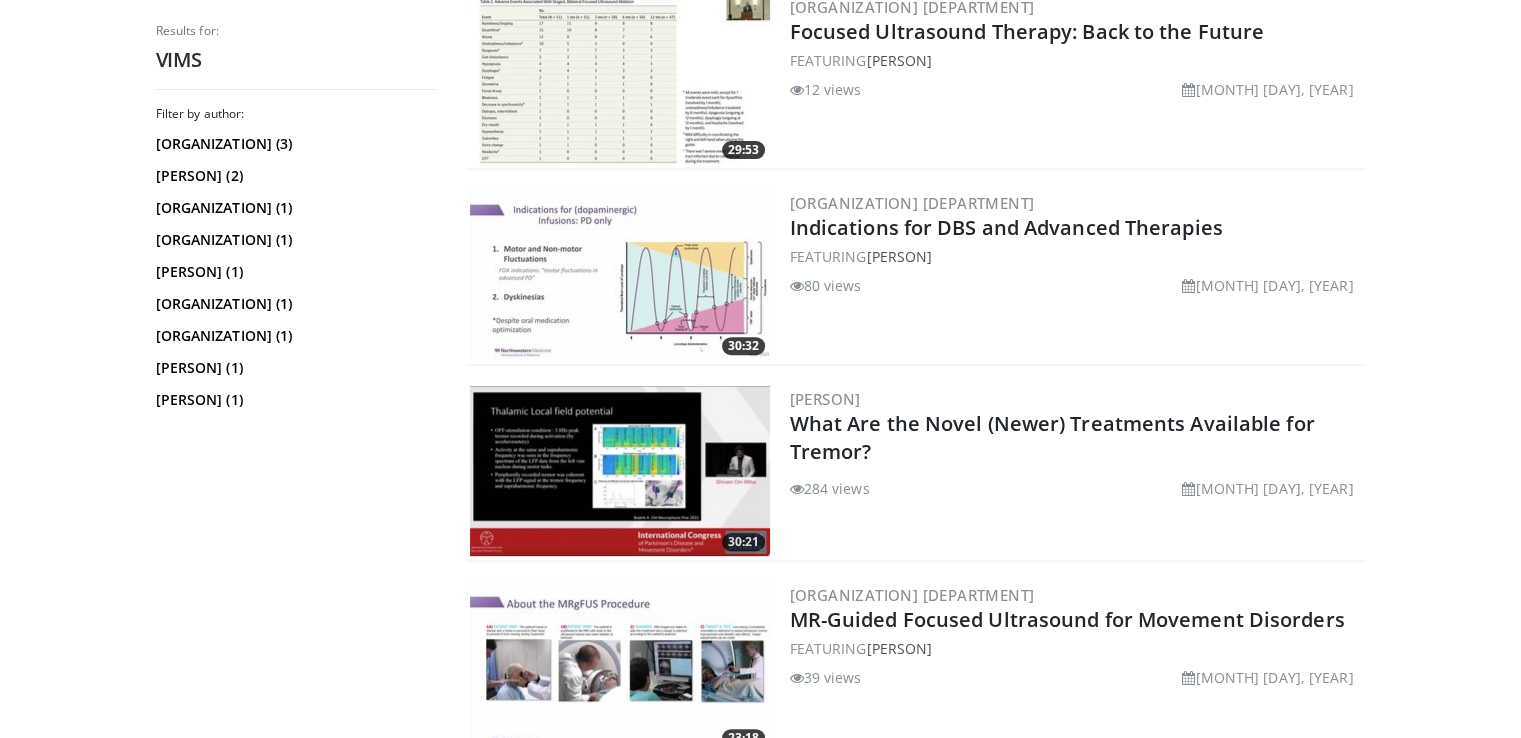 scroll, scrollTop: 0, scrollLeft: 0, axis: both 